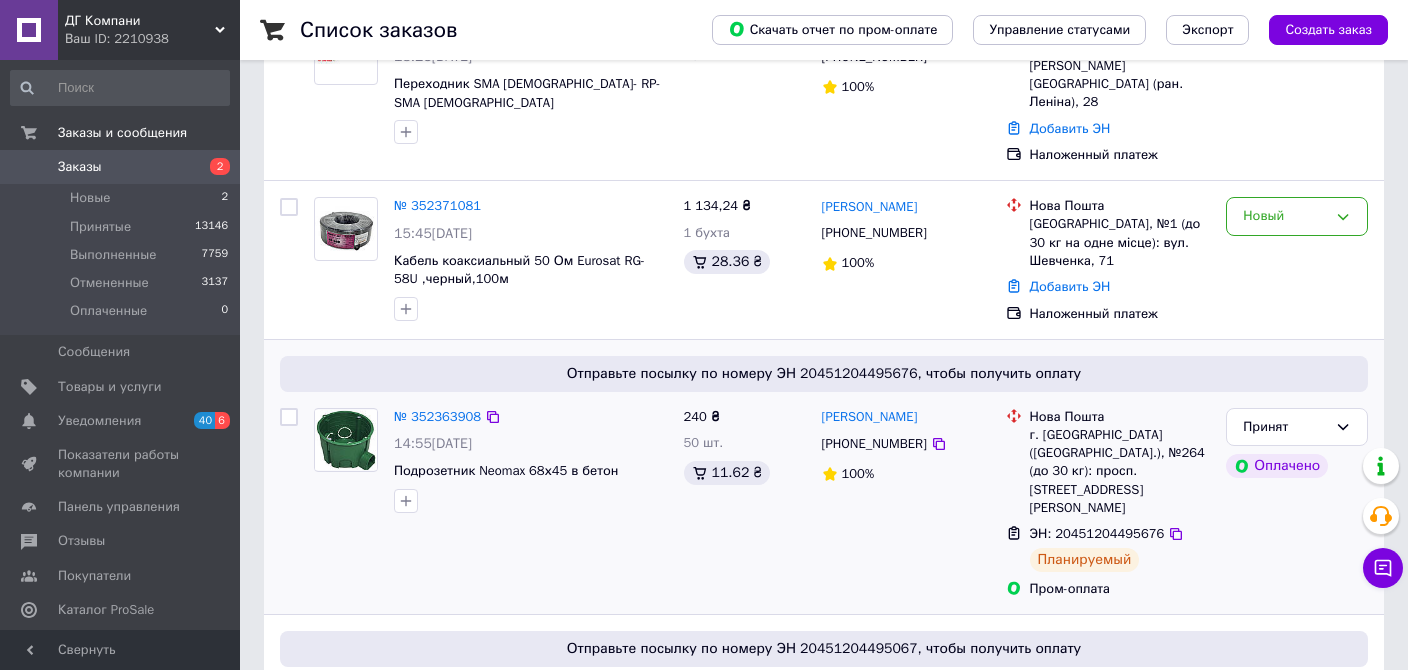 scroll, scrollTop: 528, scrollLeft: 0, axis: vertical 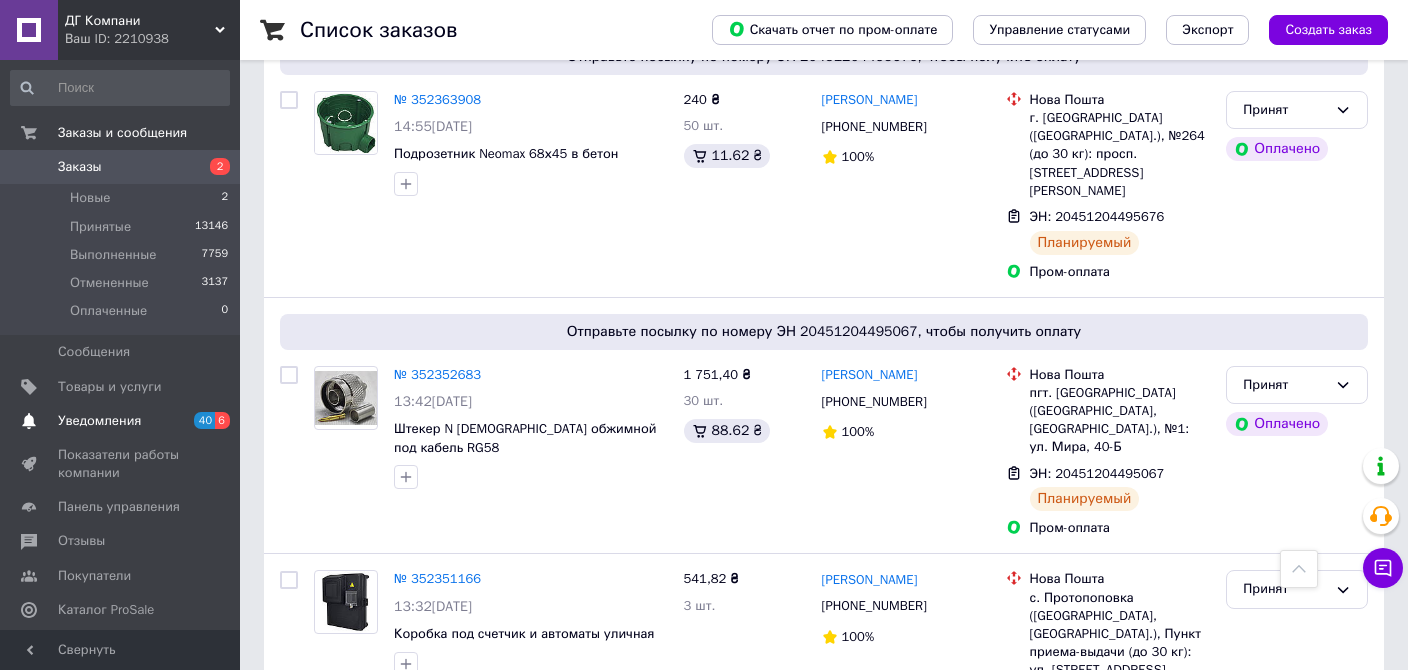 click on "Уведомления" at bounding box center (99, 421) 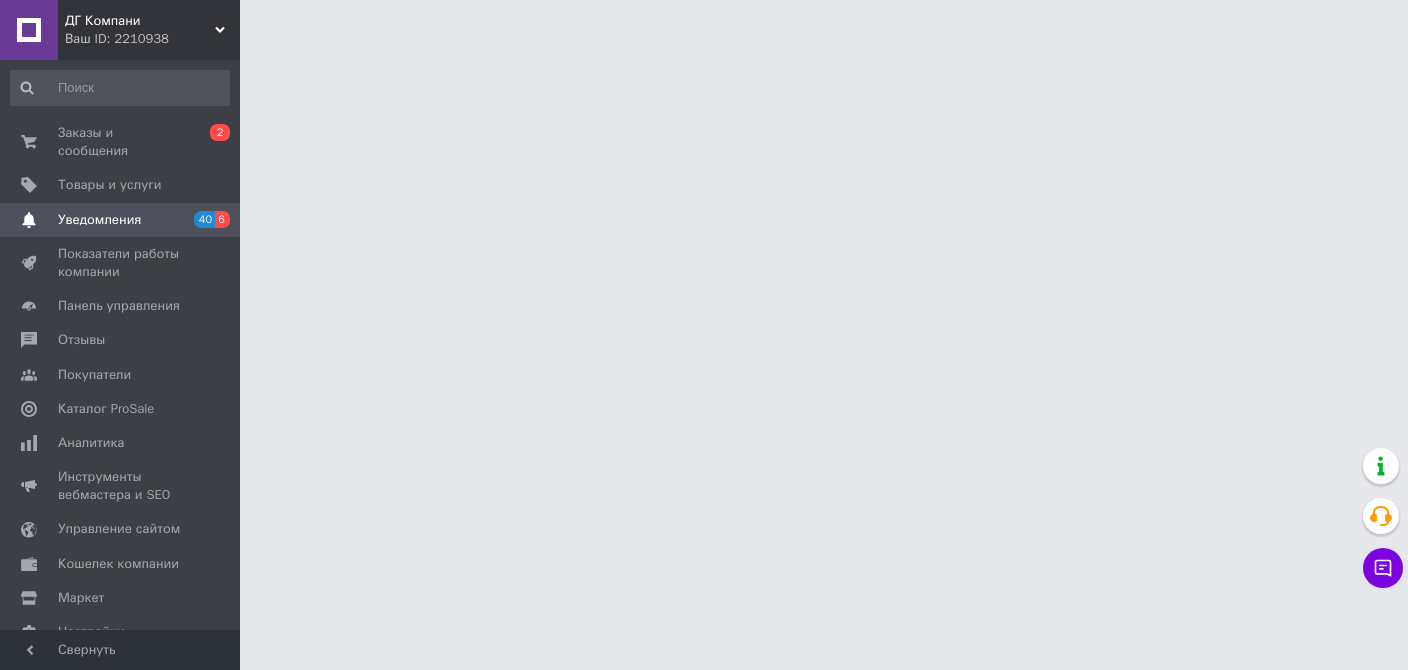 scroll, scrollTop: 0, scrollLeft: 0, axis: both 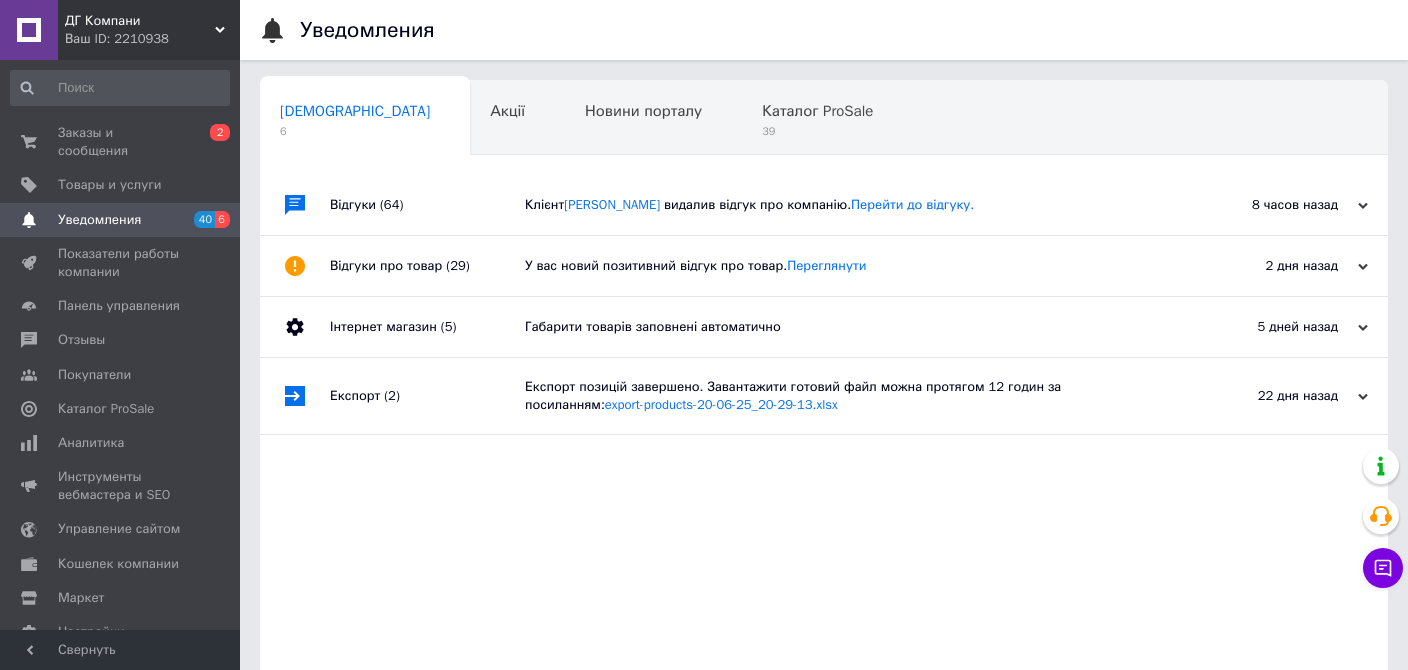 click on "видалив відгук про компанію.
Перейти до відгуку." at bounding box center (819, 204) 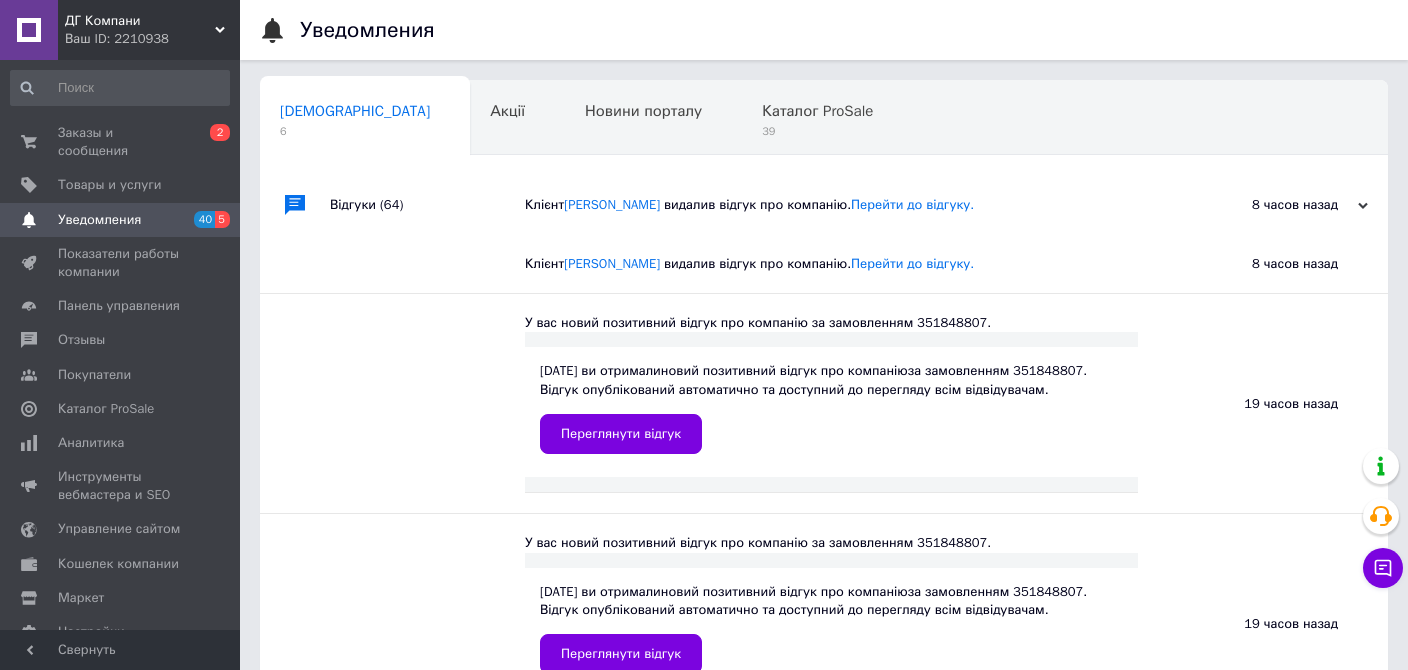 click on "У вас новий позитивний відгук про компанію за замовленням 351848807." at bounding box center (831, 323) 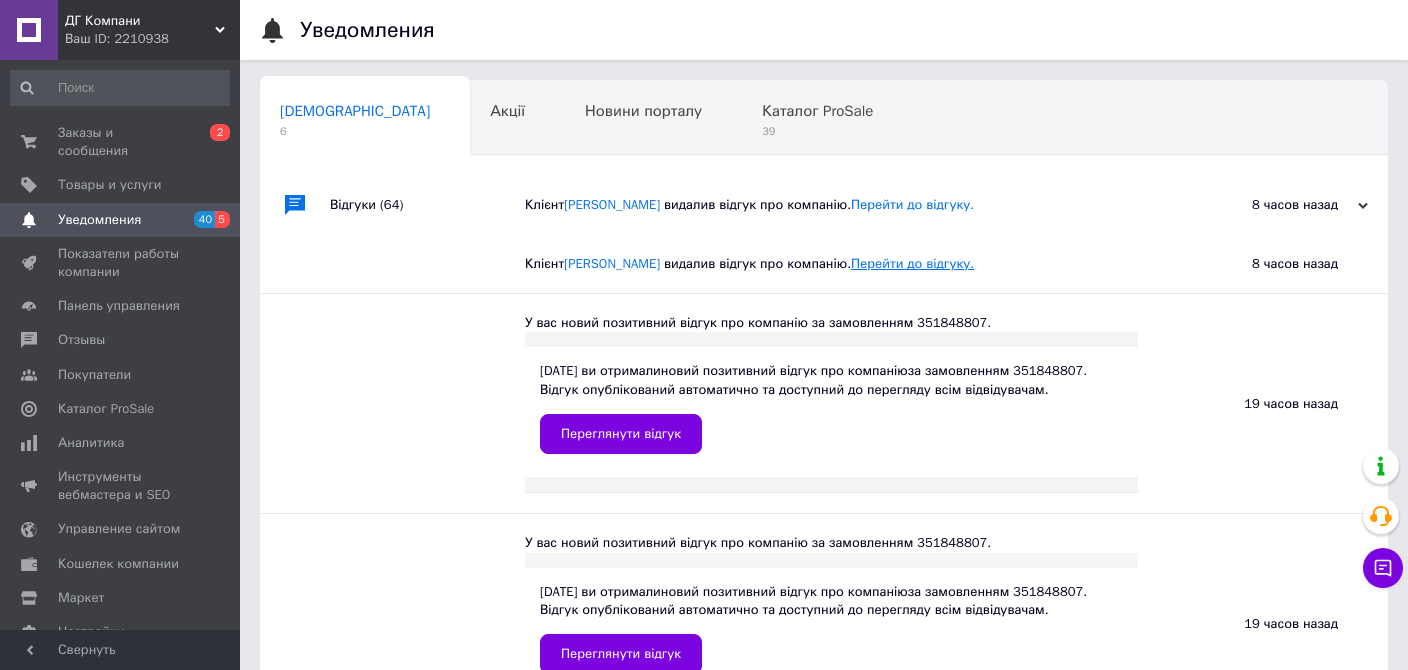 click on "Перейти до відгуку." at bounding box center (912, 263) 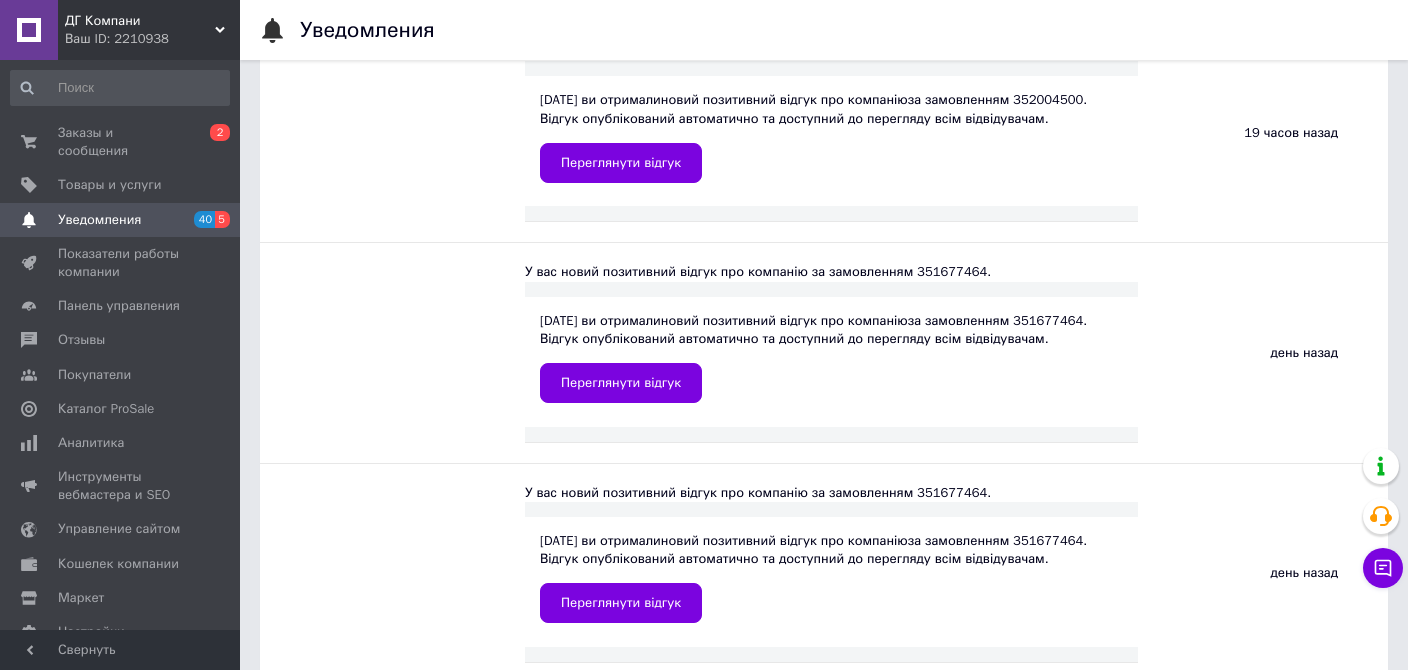 scroll, scrollTop: 1795, scrollLeft: 0, axis: vertical 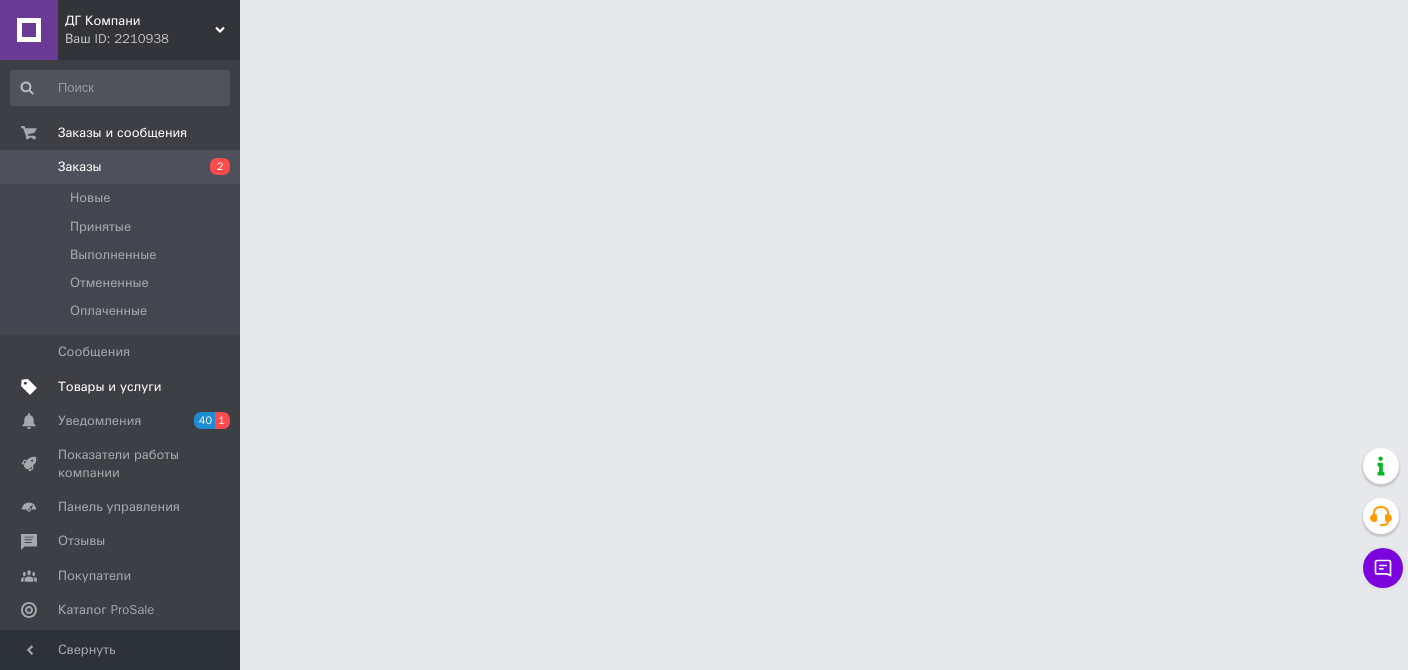 click on "Товары и услуги" at bounding box center (110, 387) 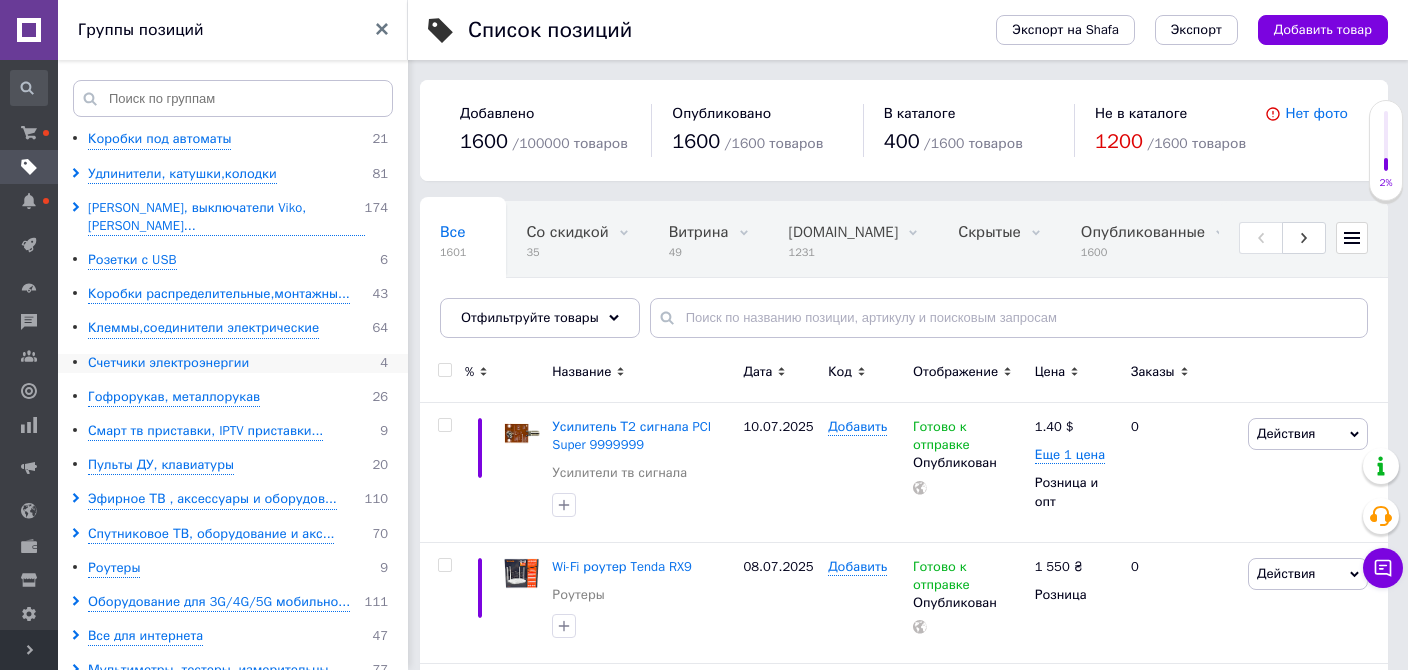 scroll, scrollTop: 714, scrollLeft: 0, axis: vertical 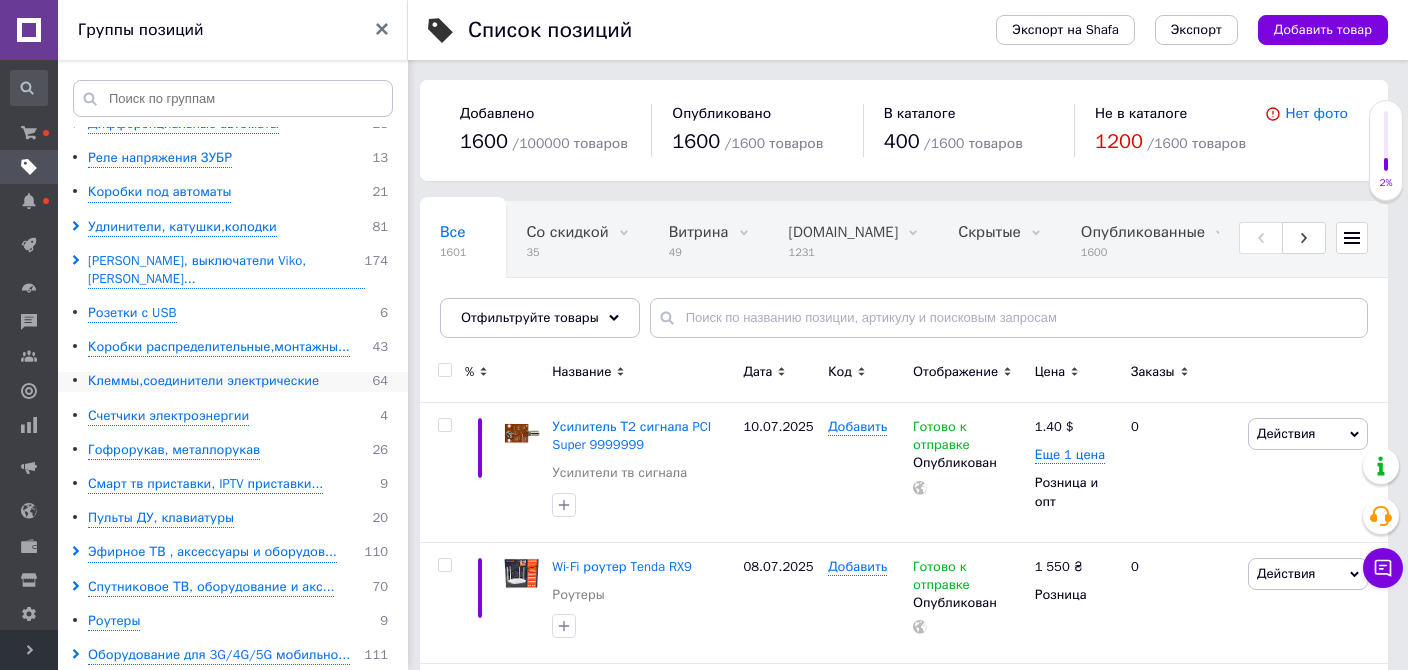 click on "Клеммы,соединители электрические" at bounding box center (203, 381) 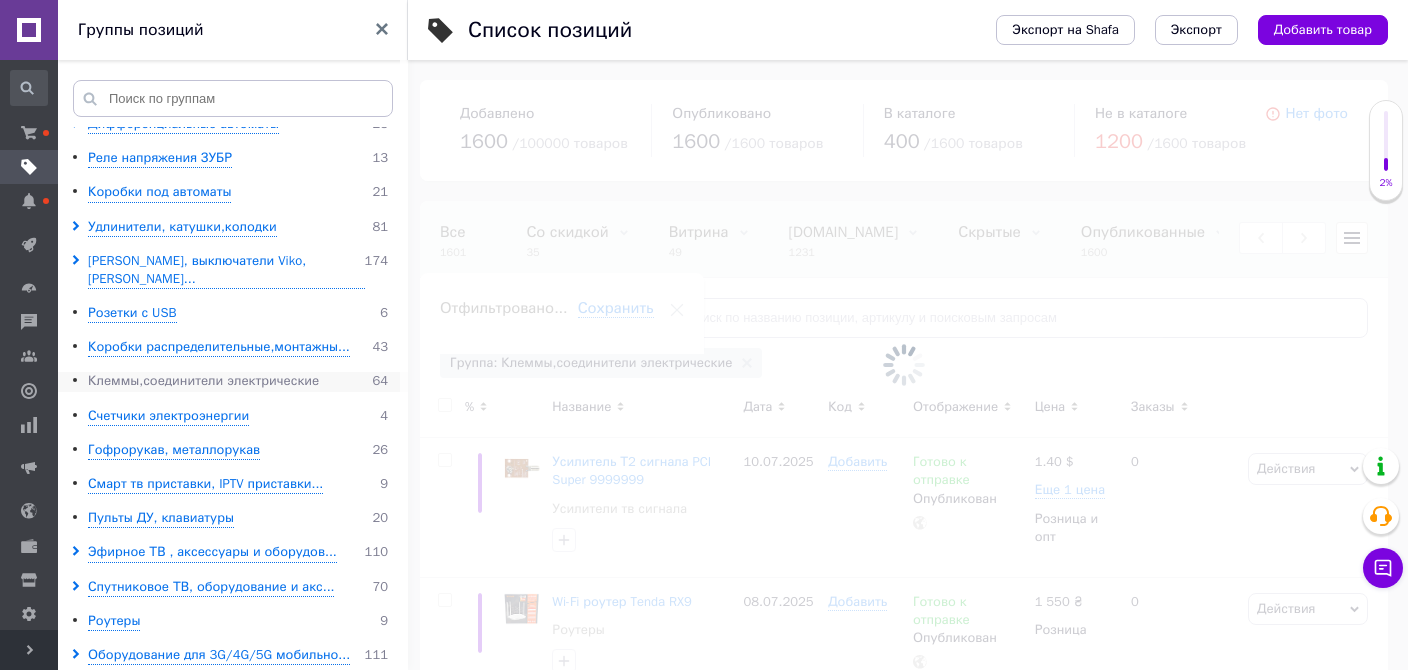 scroll, scrollTop: 0, scrollLeft: 921, axis: horizontal 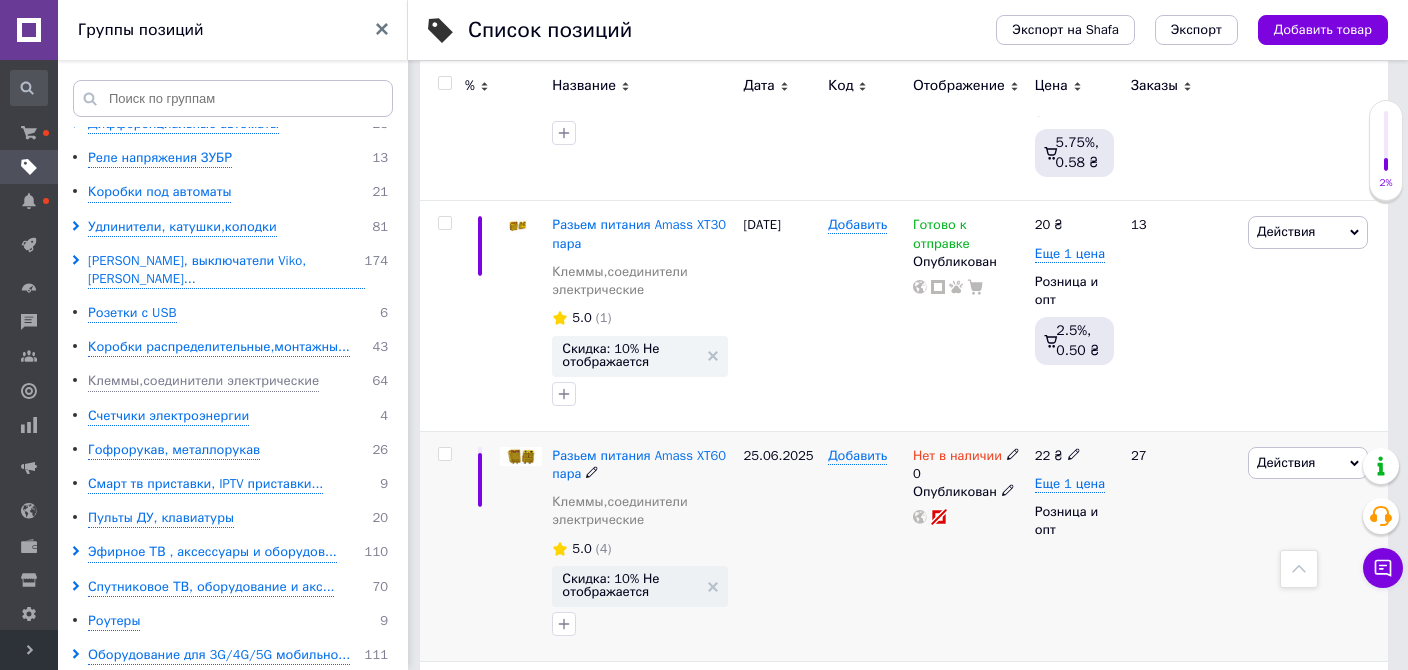 click on "Нет в наличии" at bounding box center (957, 458) 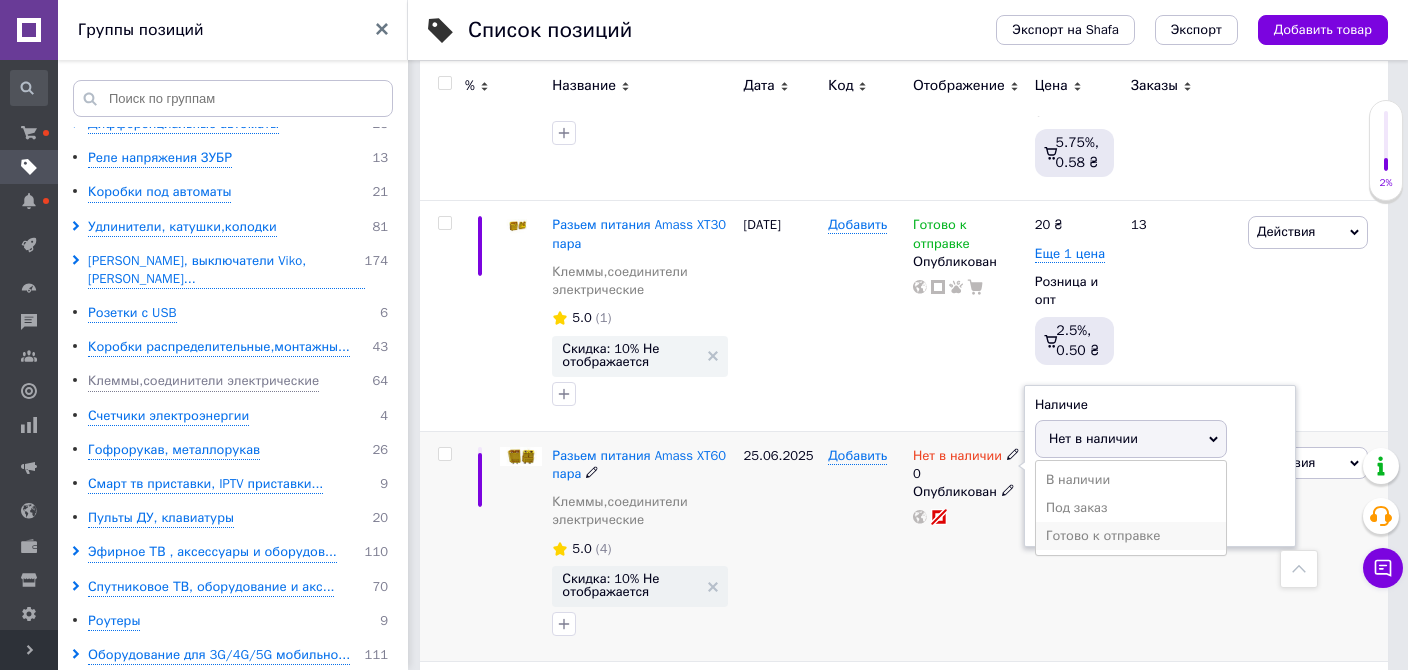 click on "Готово к отправке" at bounding box center [1131, 536] 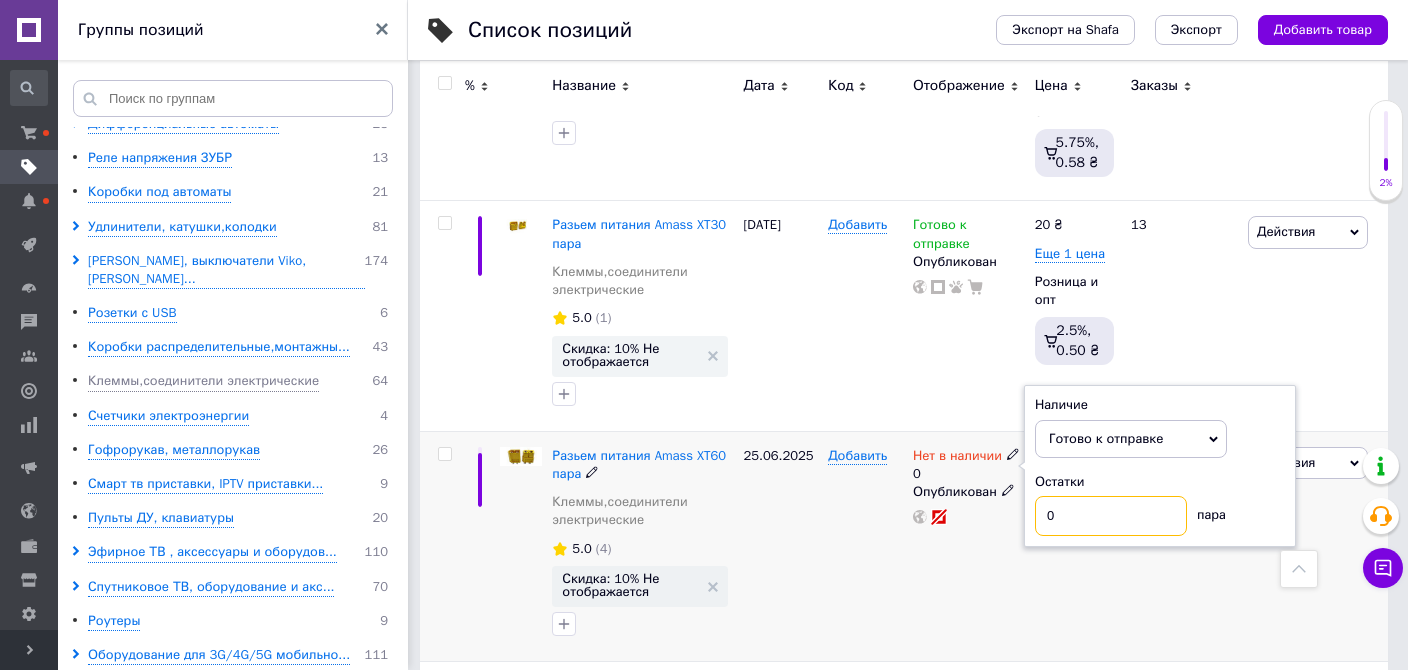click on "0" at bounding box center (1111, 516) 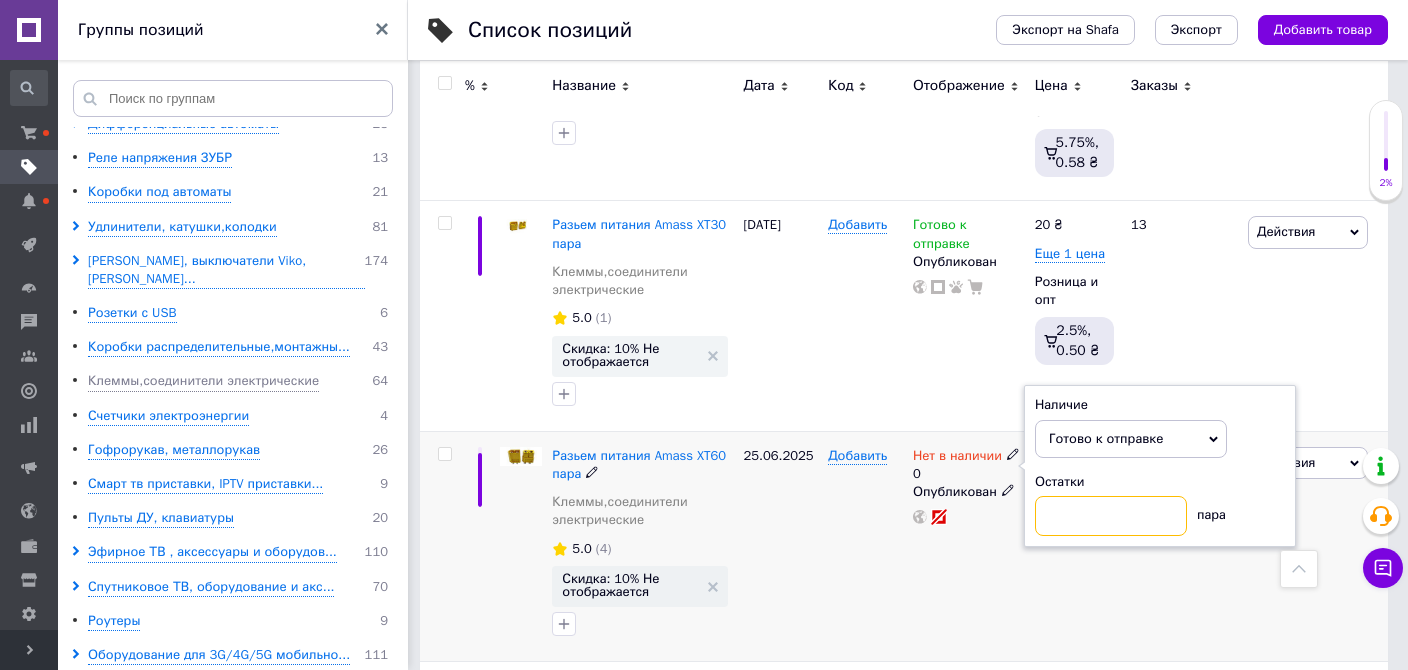 type 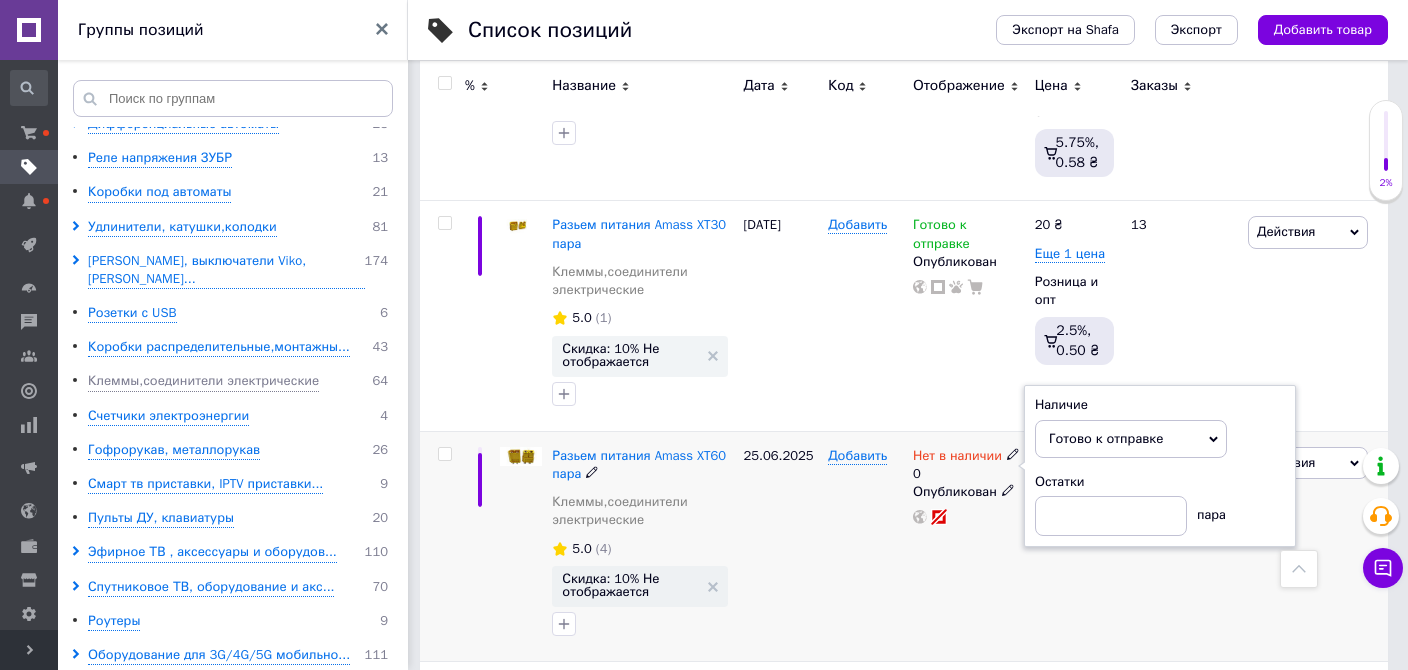 click on "25.06.2025" at bounding box center (780, 546) 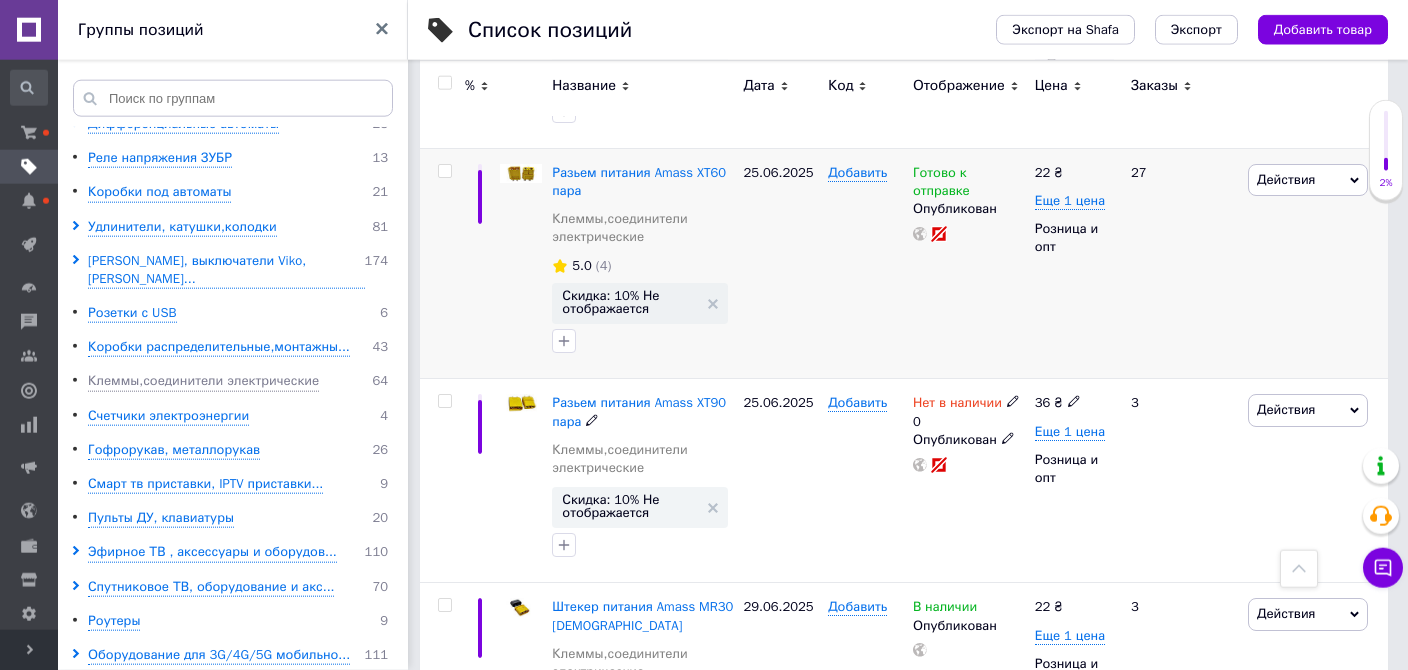 scroll, scrollTop: 3273, scrollLeft: 0, axis: vertical 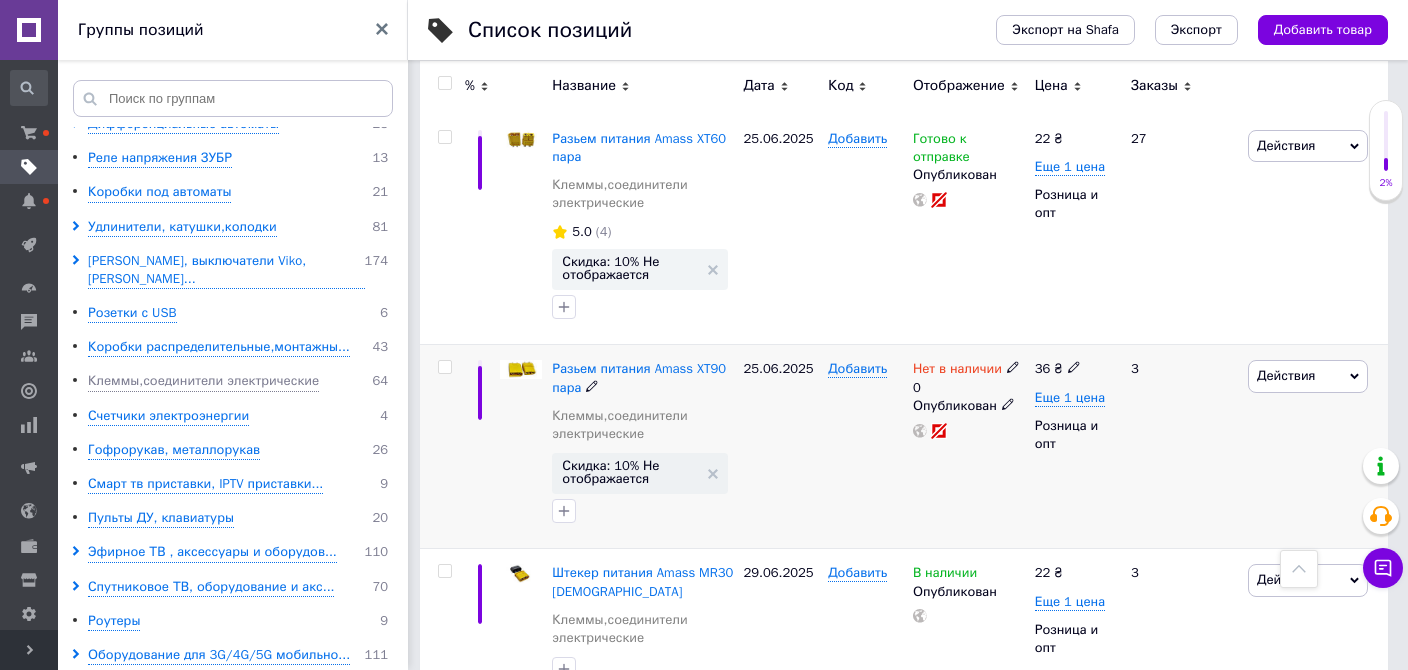 click on "Нет в наличии" at bounding box center (957, 371) 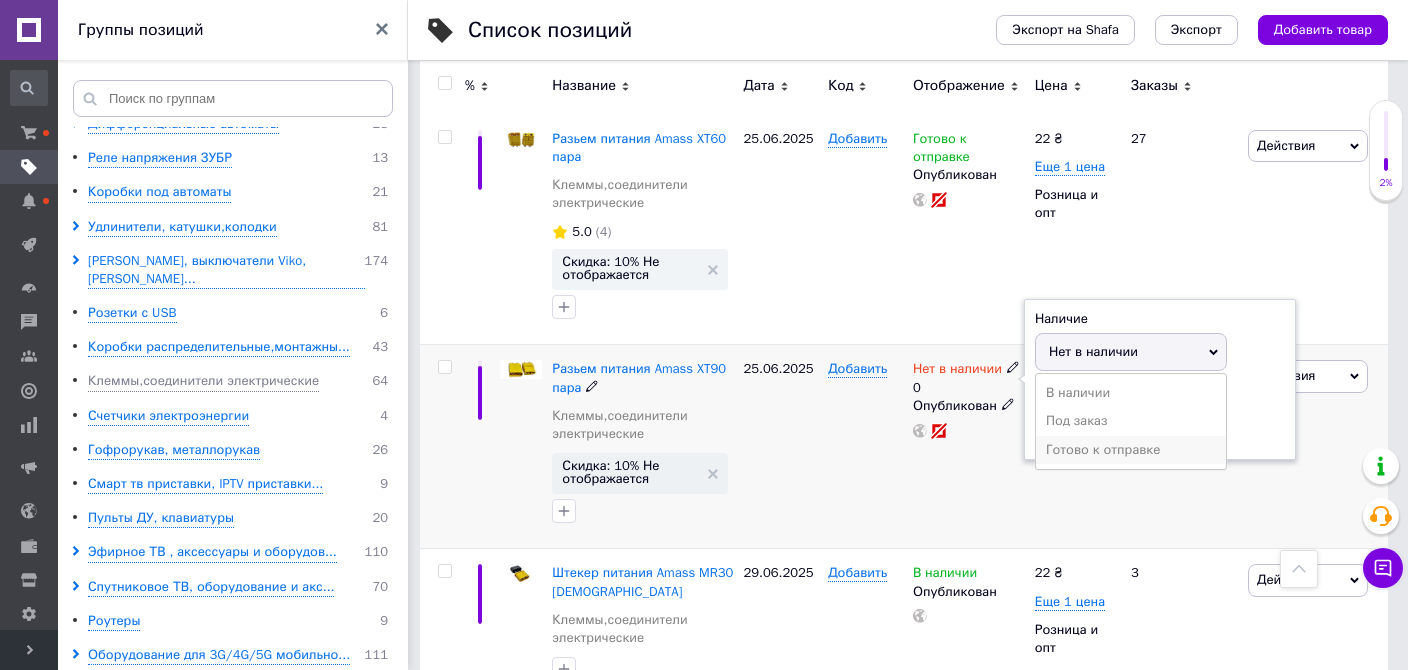 click on "Готово к отправке" at bounding box center [1131, 450] 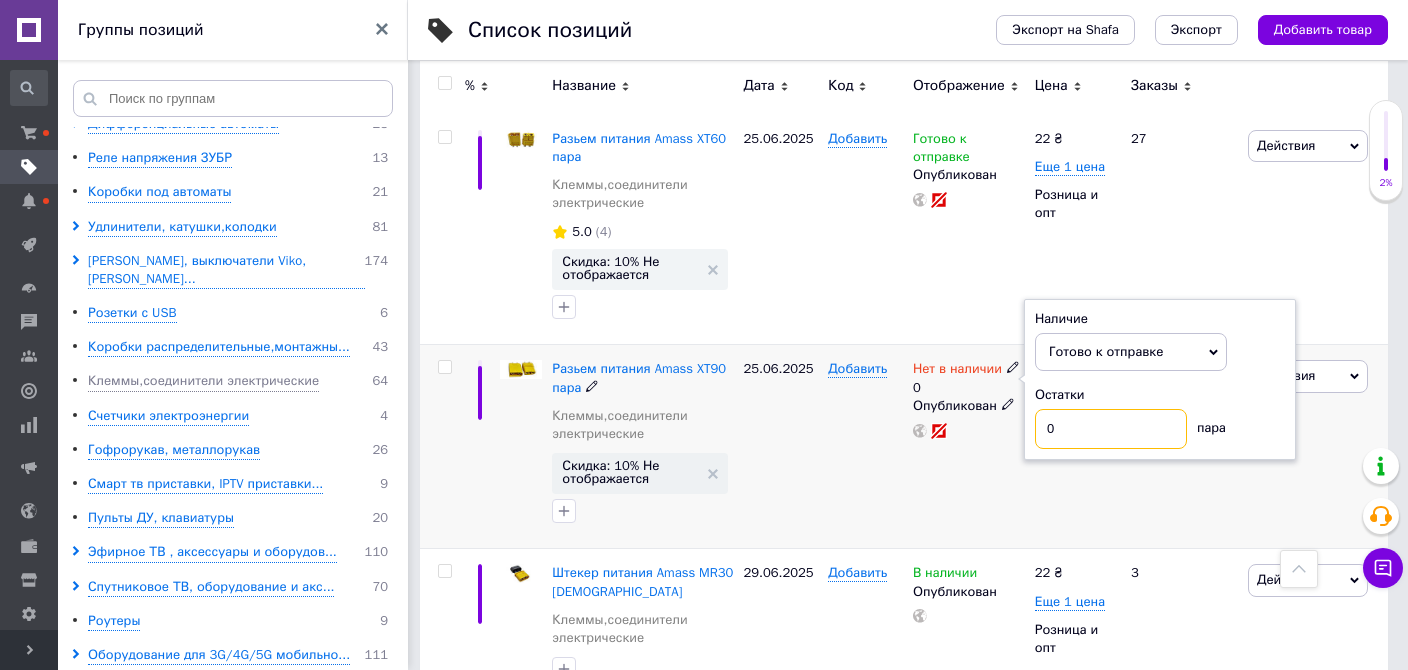 click on "0" at bounding box center (1111, 429) 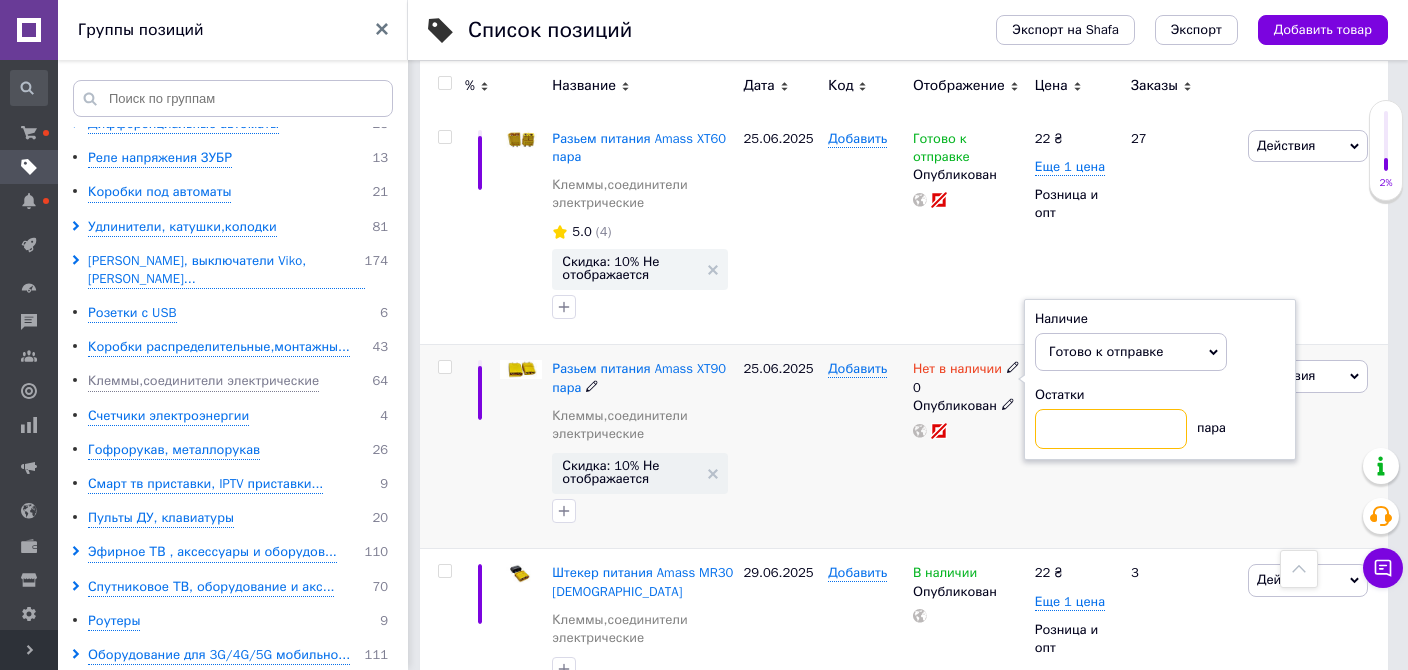 type 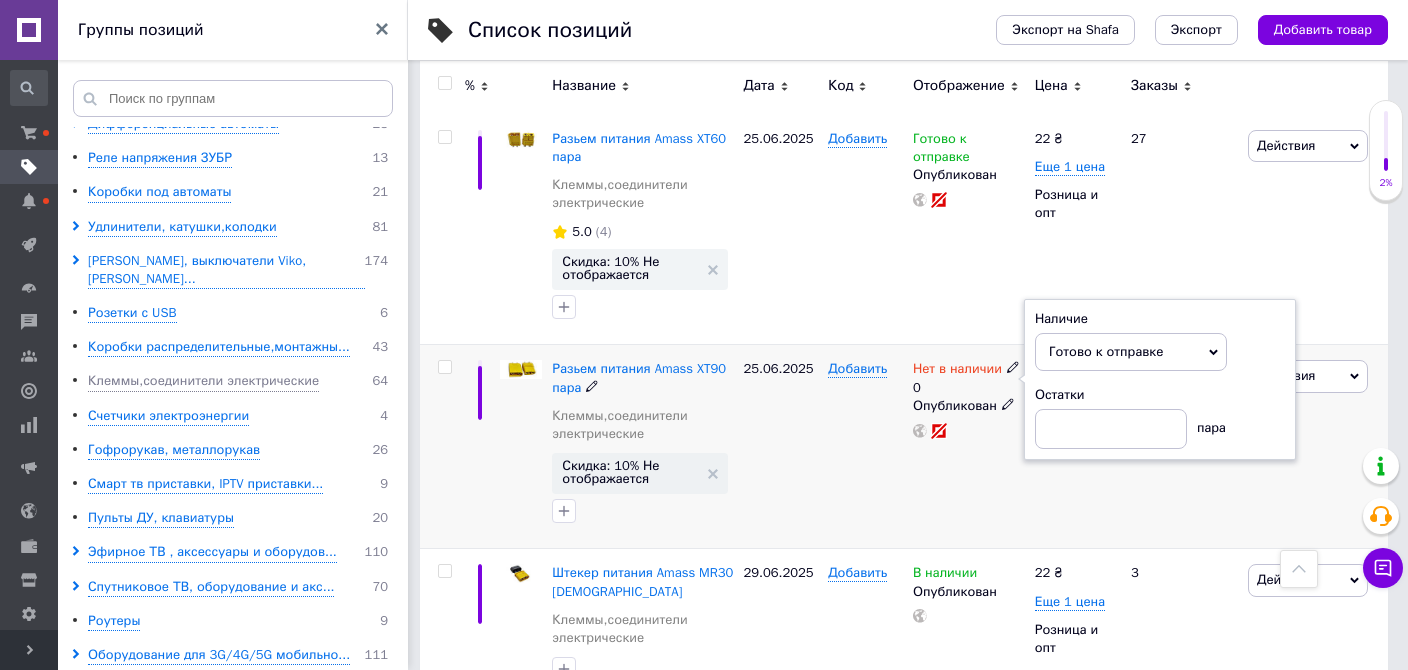 click on "Добавить" at bounding box center [865, 447] 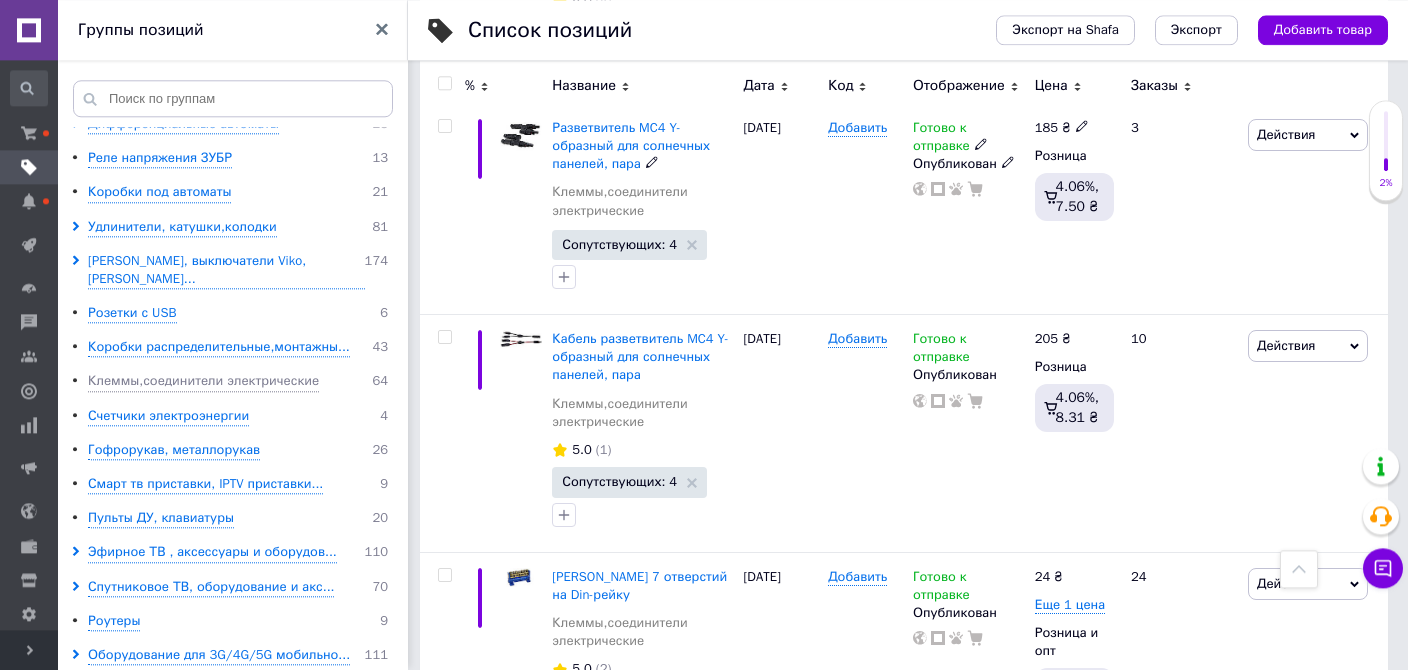 scroll, scrollTop: 7180, scrollLeft: 0, axis: vertical 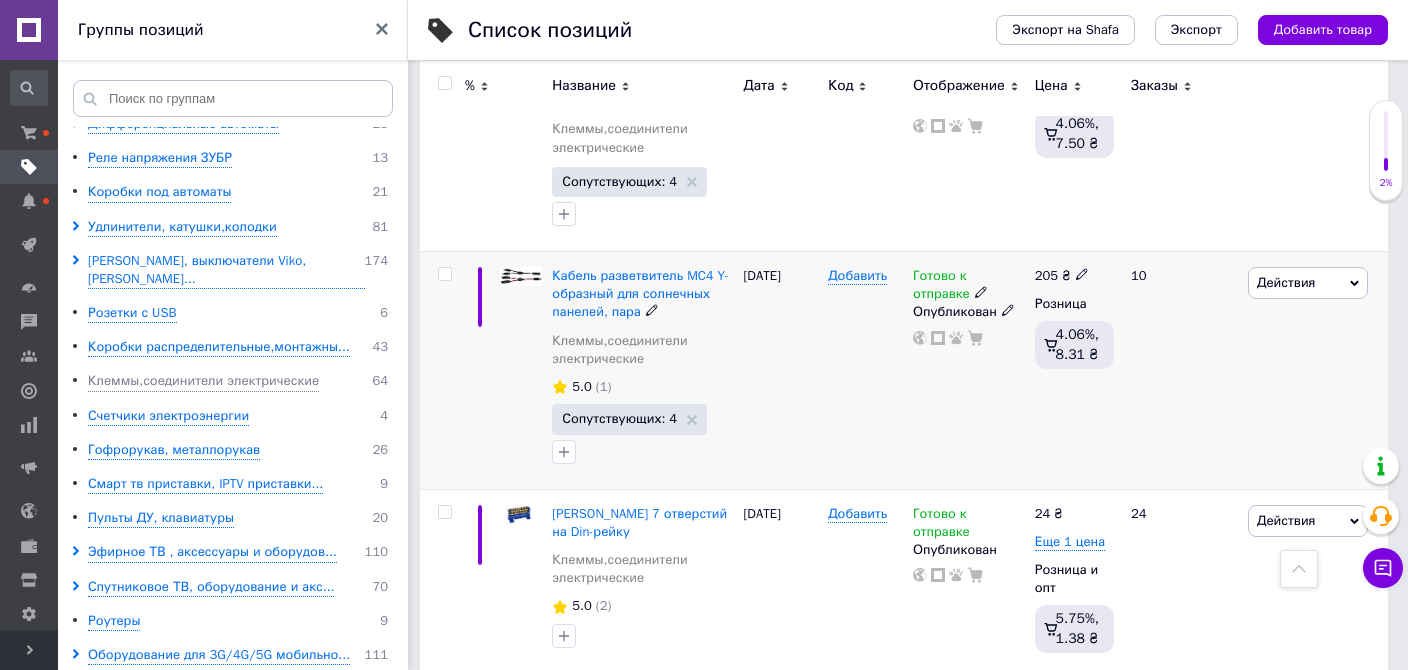 click on "205" at bounding box center (1046, 275) 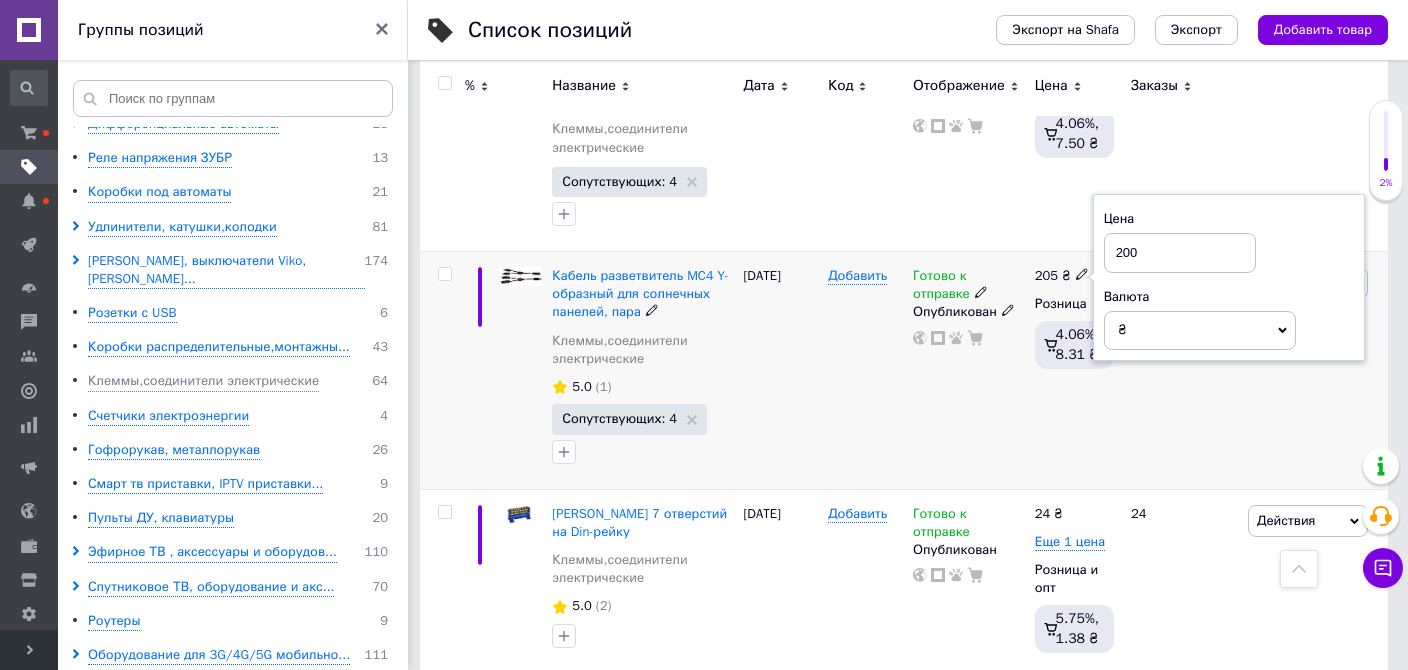type on "200" 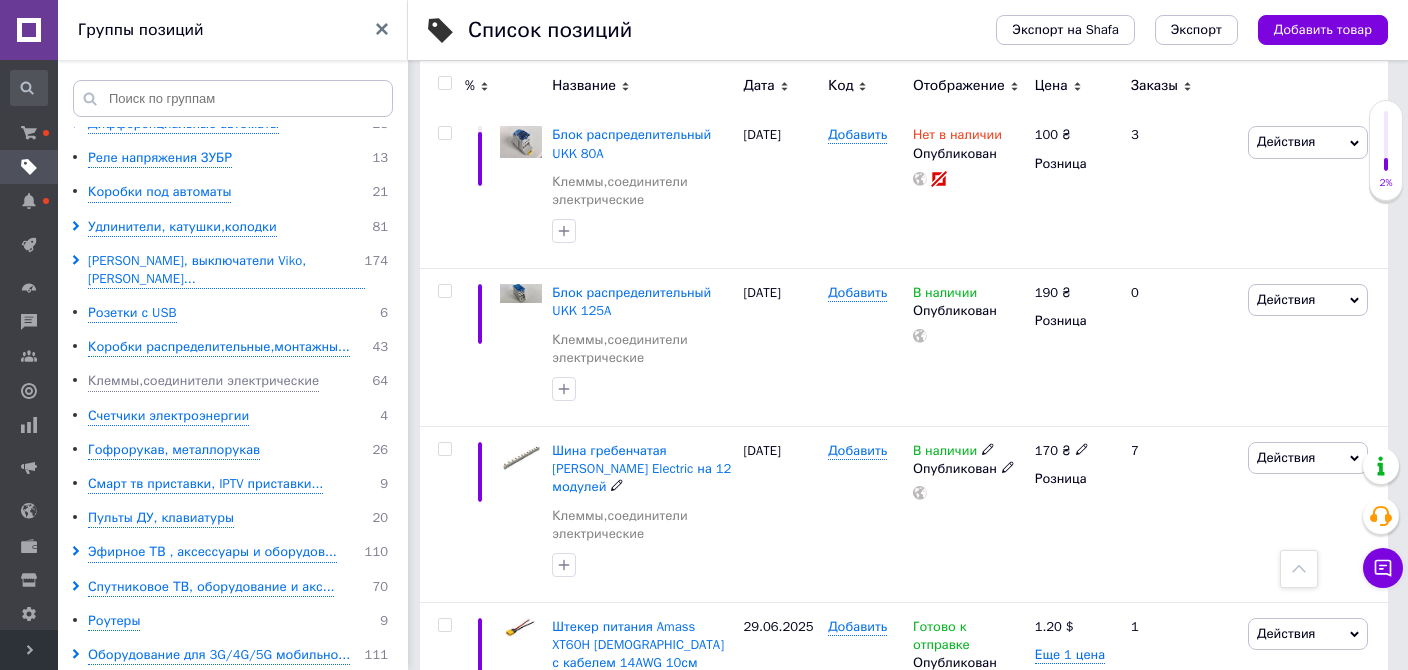 scroll, scrollTop: 10946, scrollLeft: 0, axis: vertical 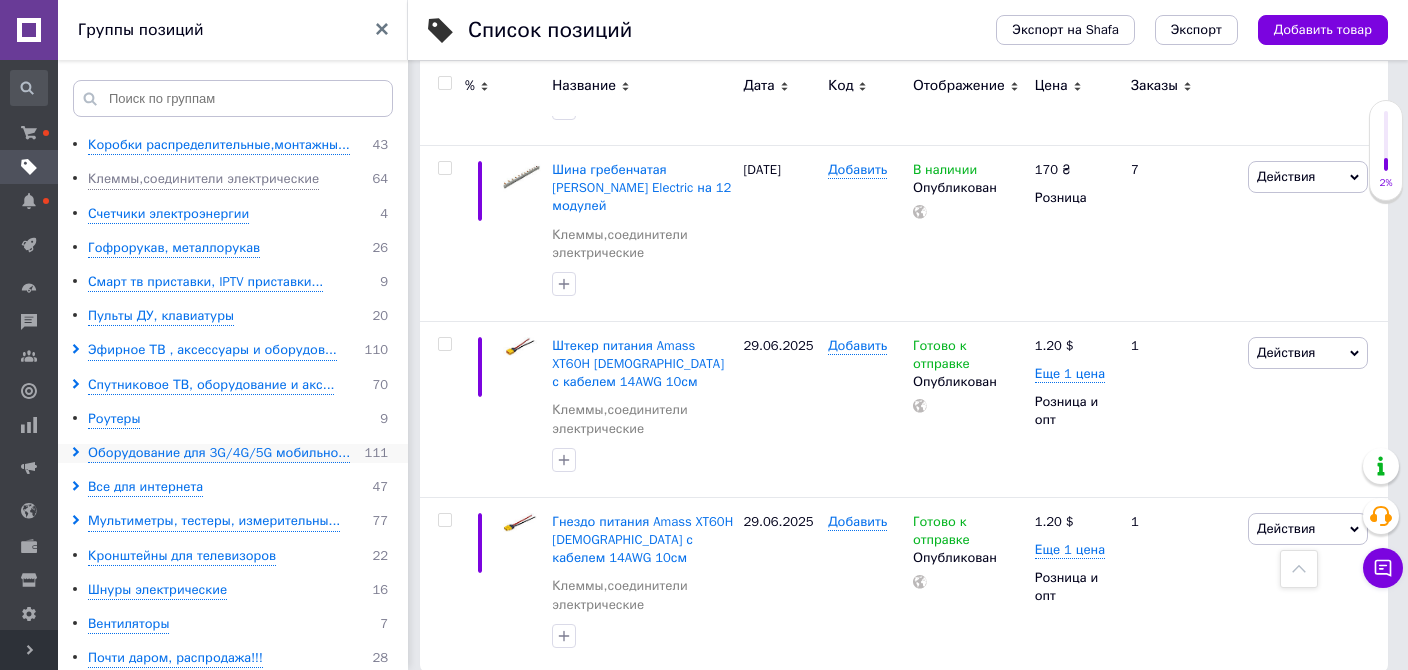 click 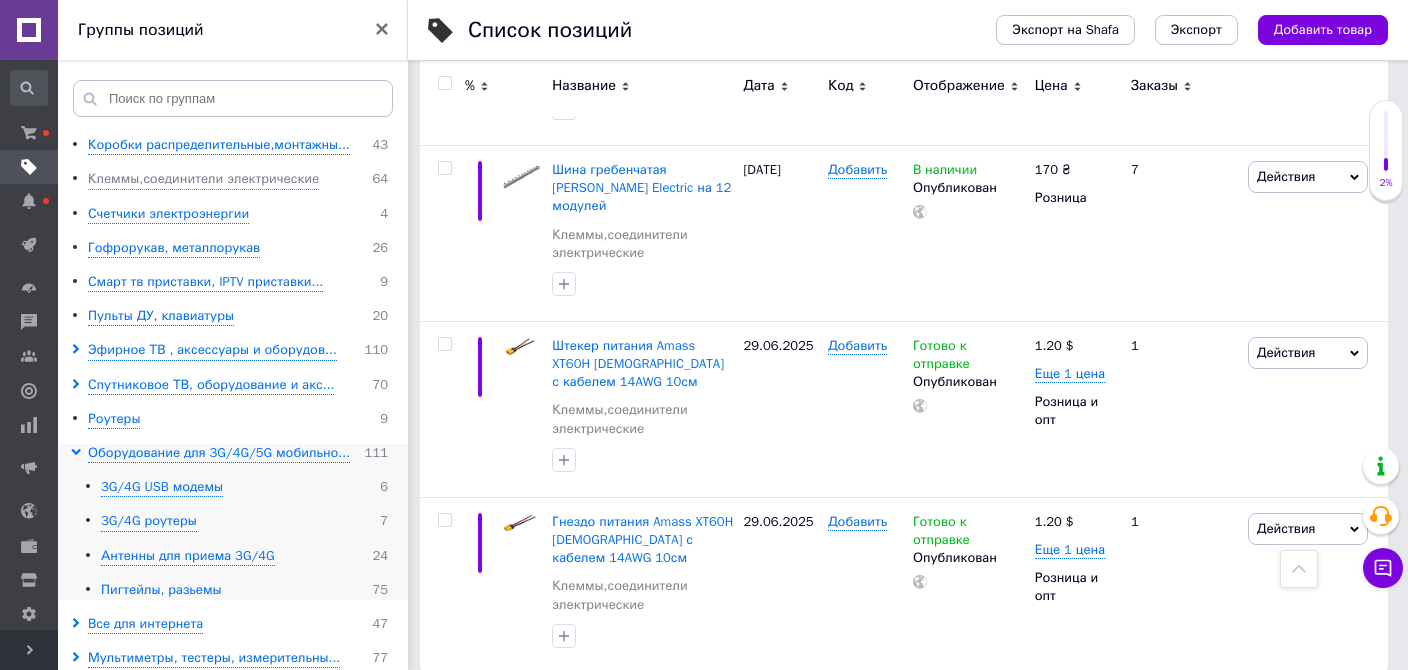 click on "Пигтейлы, разьемы" at bounding box center [161, 590] 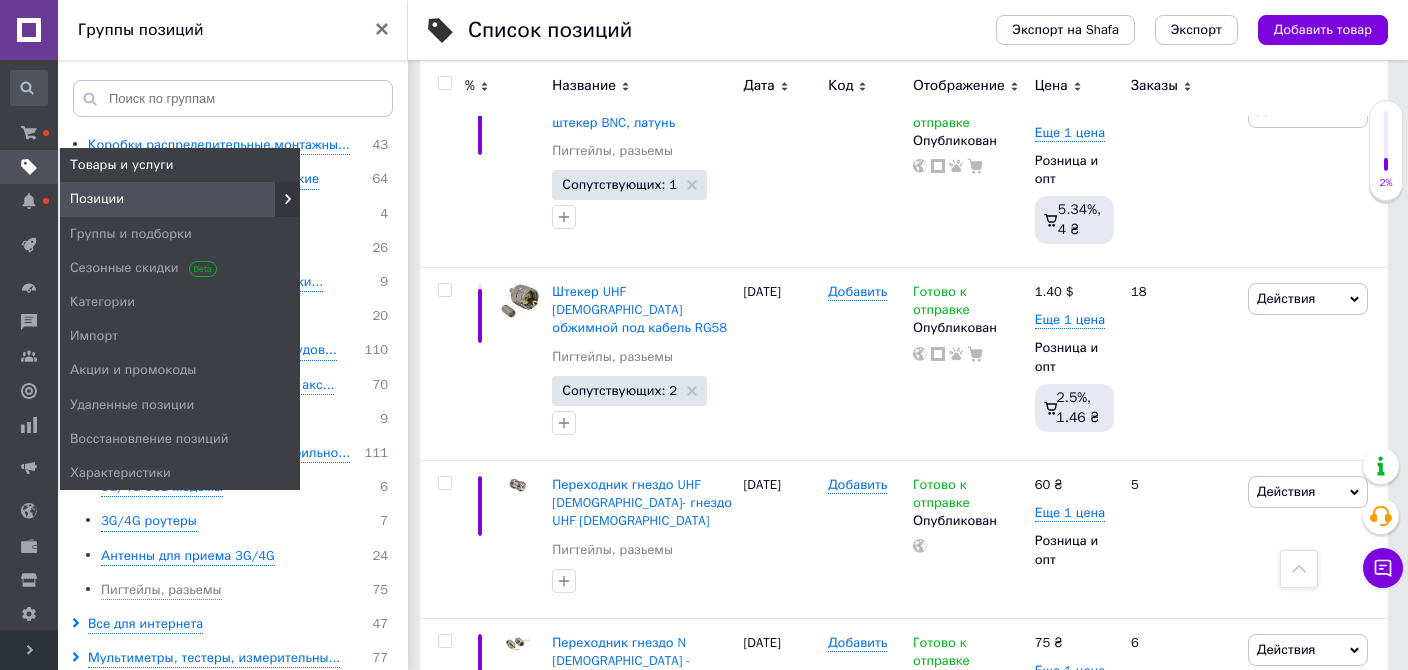 click 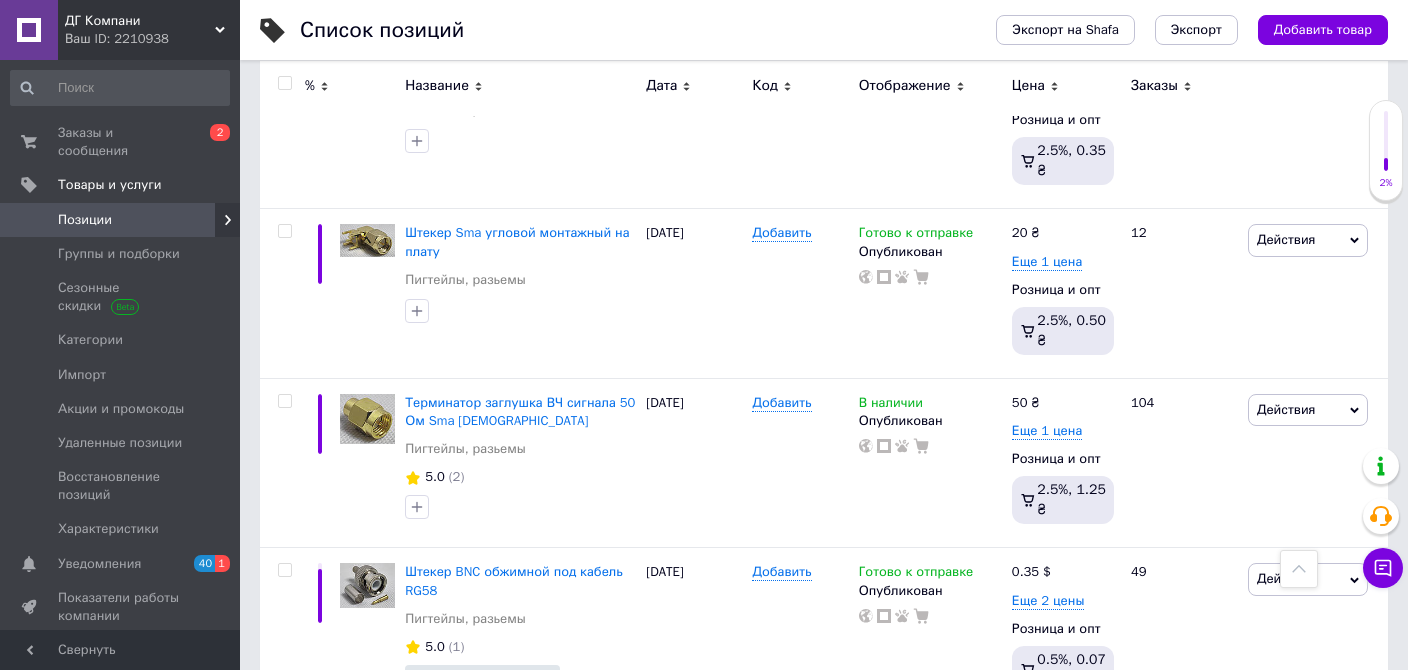 scroll, scrollTop: 0, scrollLeft: 761, axis: horizontal 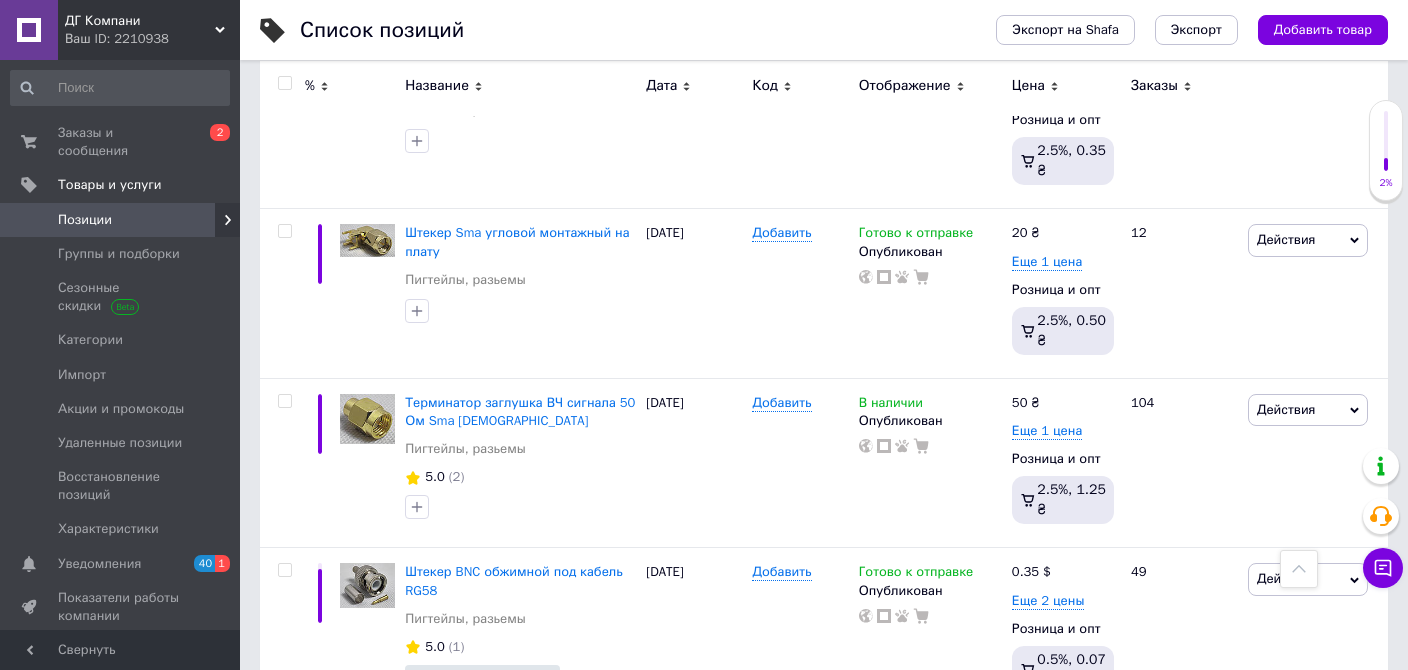 click 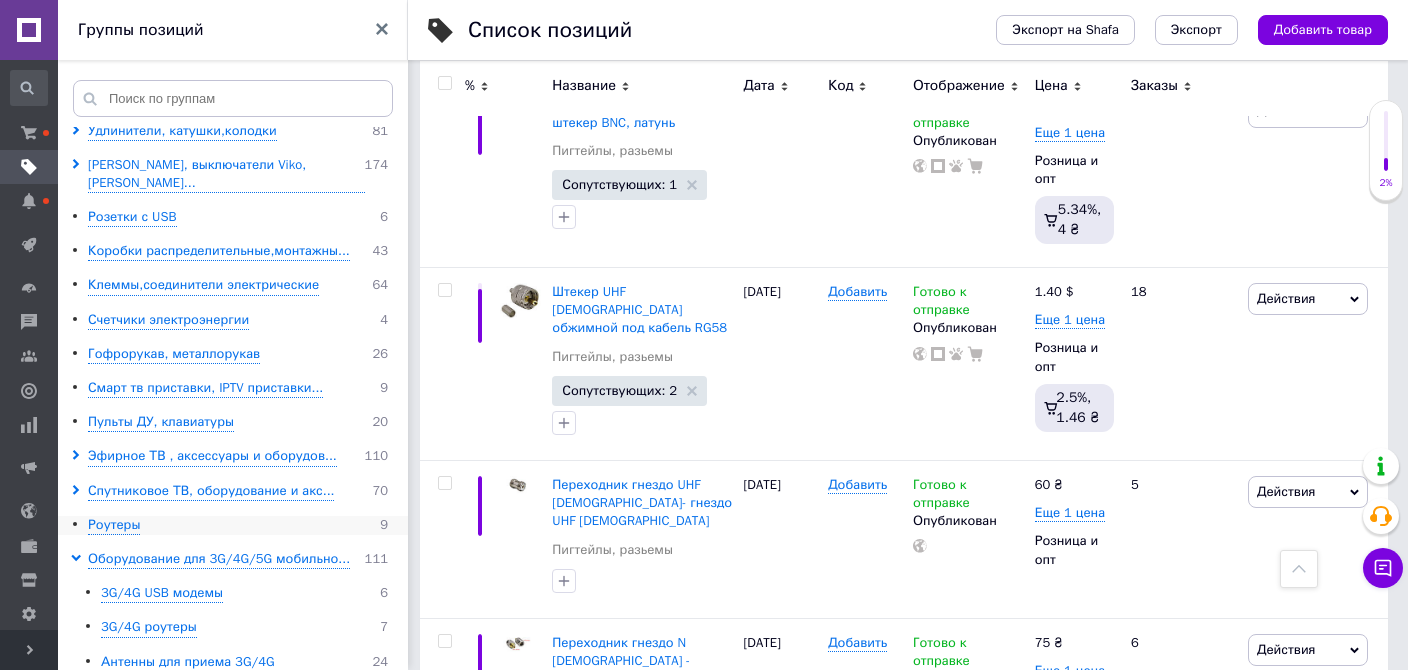 scroll, scrollTop: 1012, scrollLeft: 0, axis: vertical 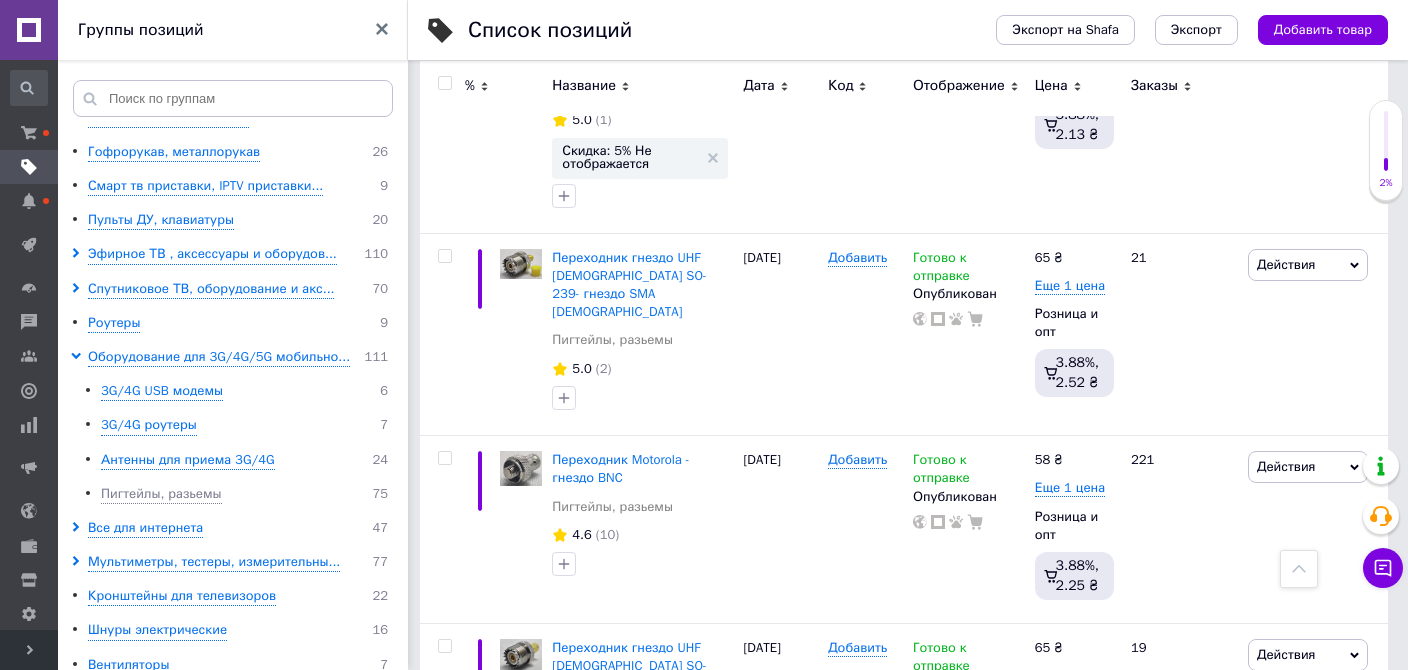 click on "Нет в наличии" at bounding box center (957, 838) 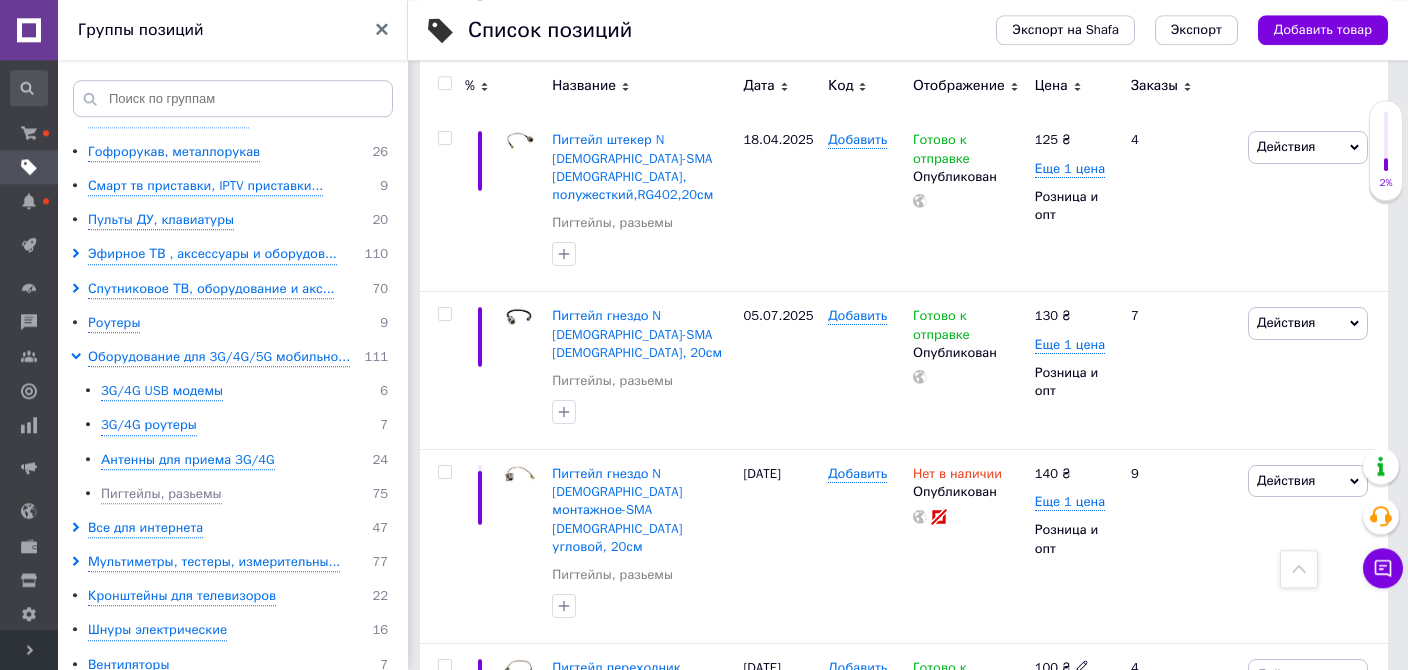 scroll, scrollTop: 3311, scrollLeft: 0, axis: vertical 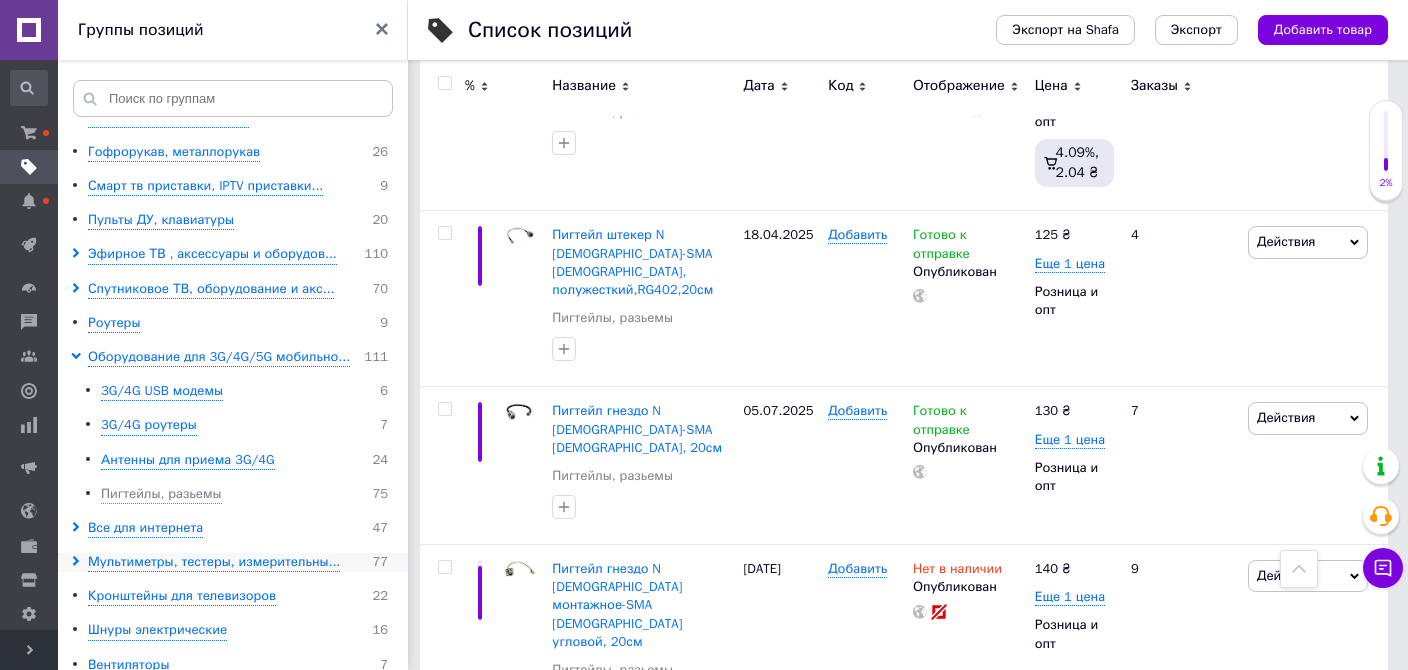 click 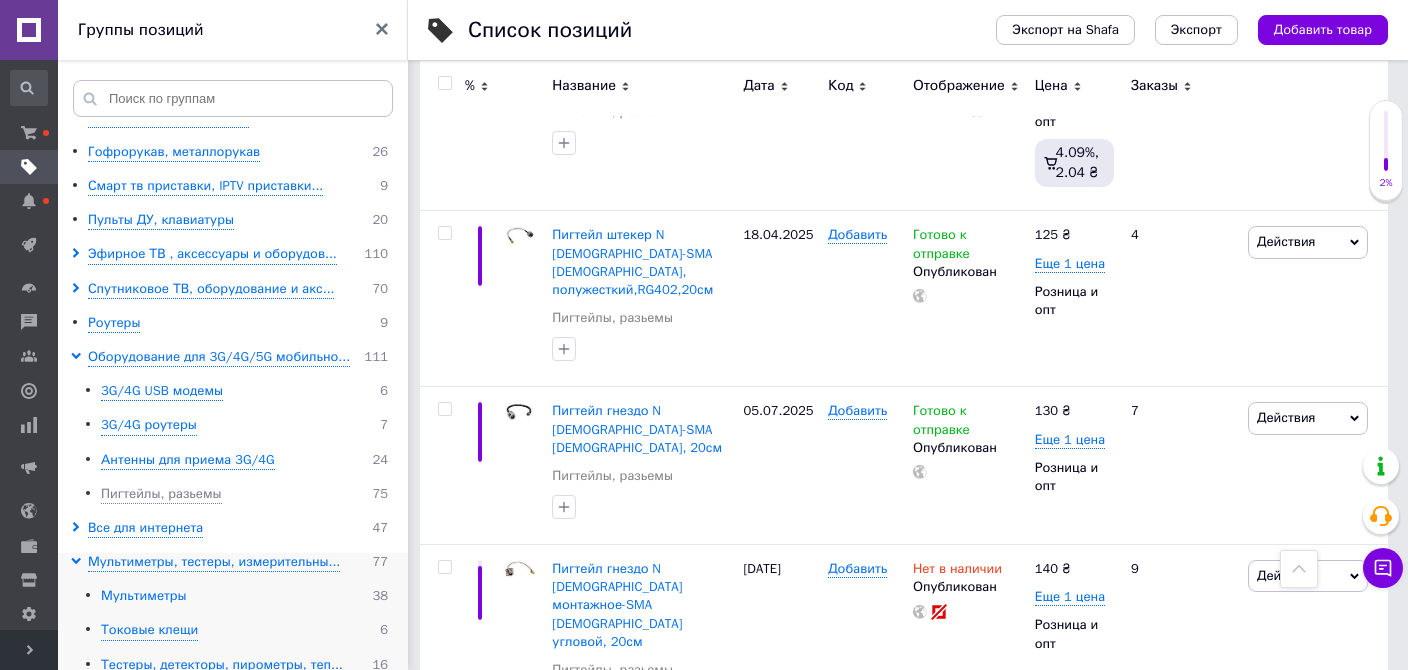 click on "Мультиметры" at bounding box center (144, 596) 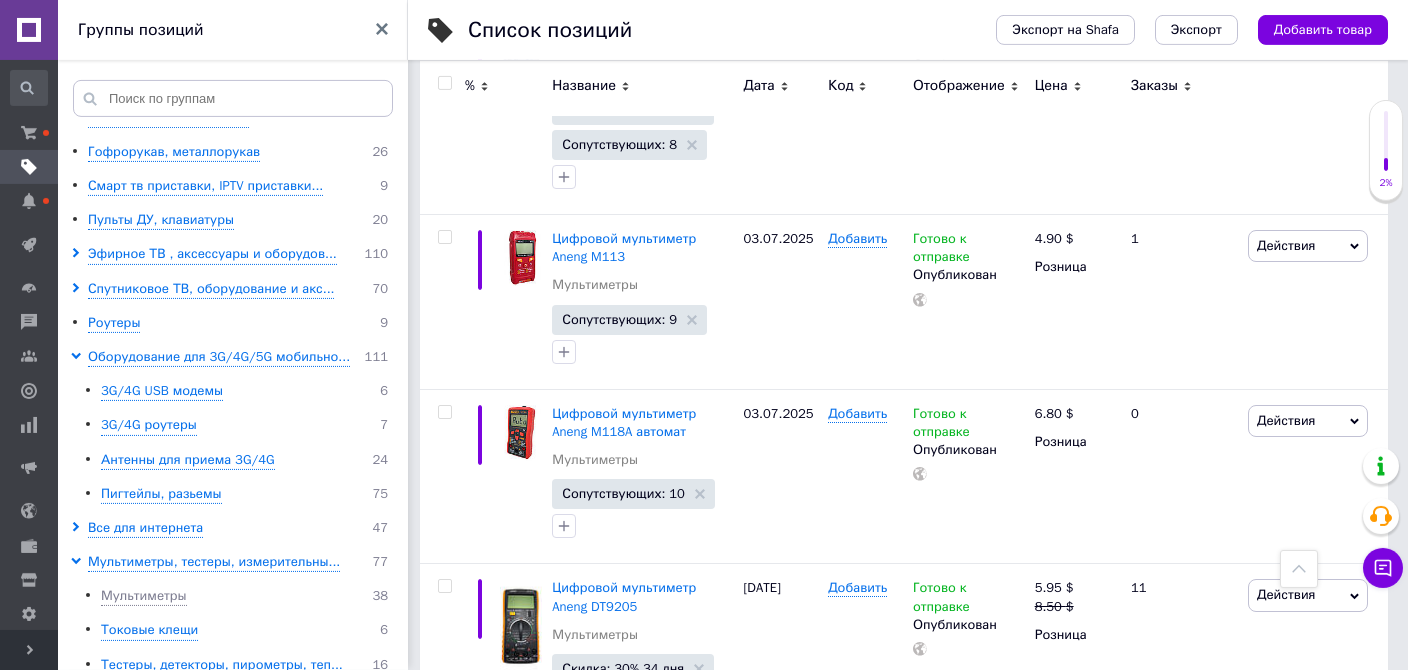 scroll, scrollTop: 1199, scrollLeft: 0, axis: vertical 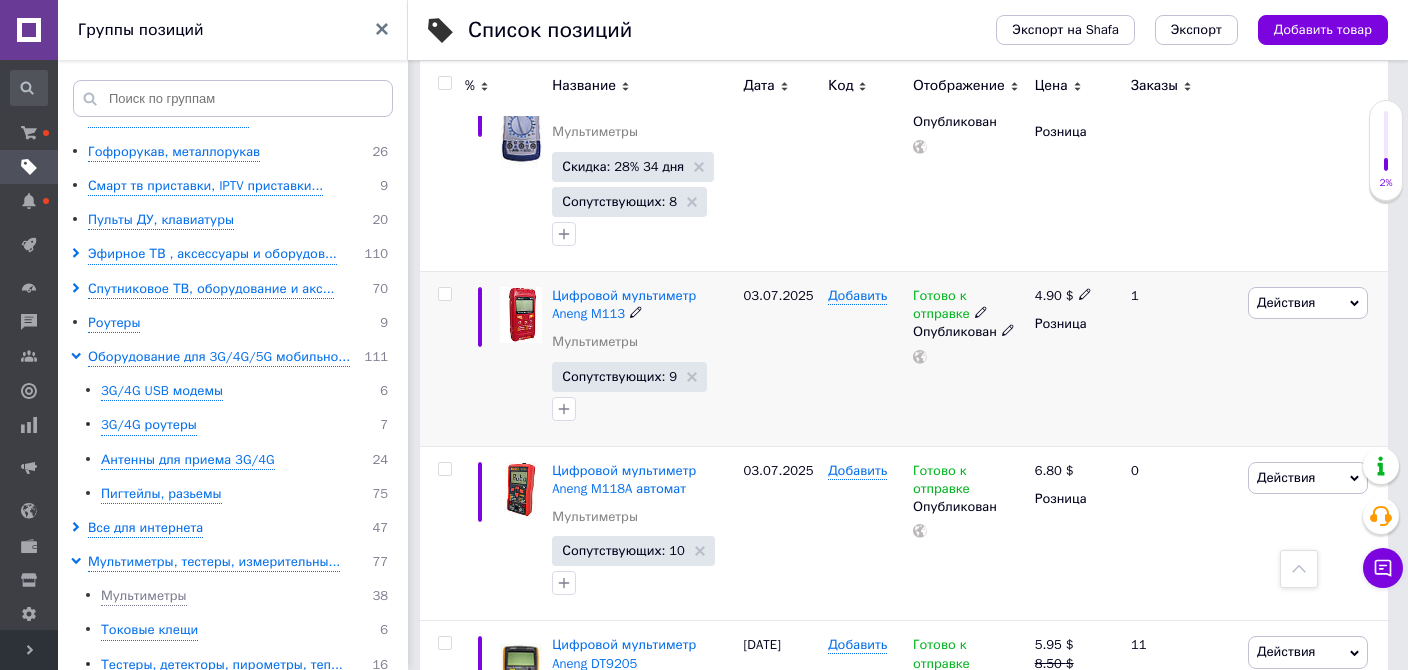 click on "4.90" at bounding box center (1048, 295) 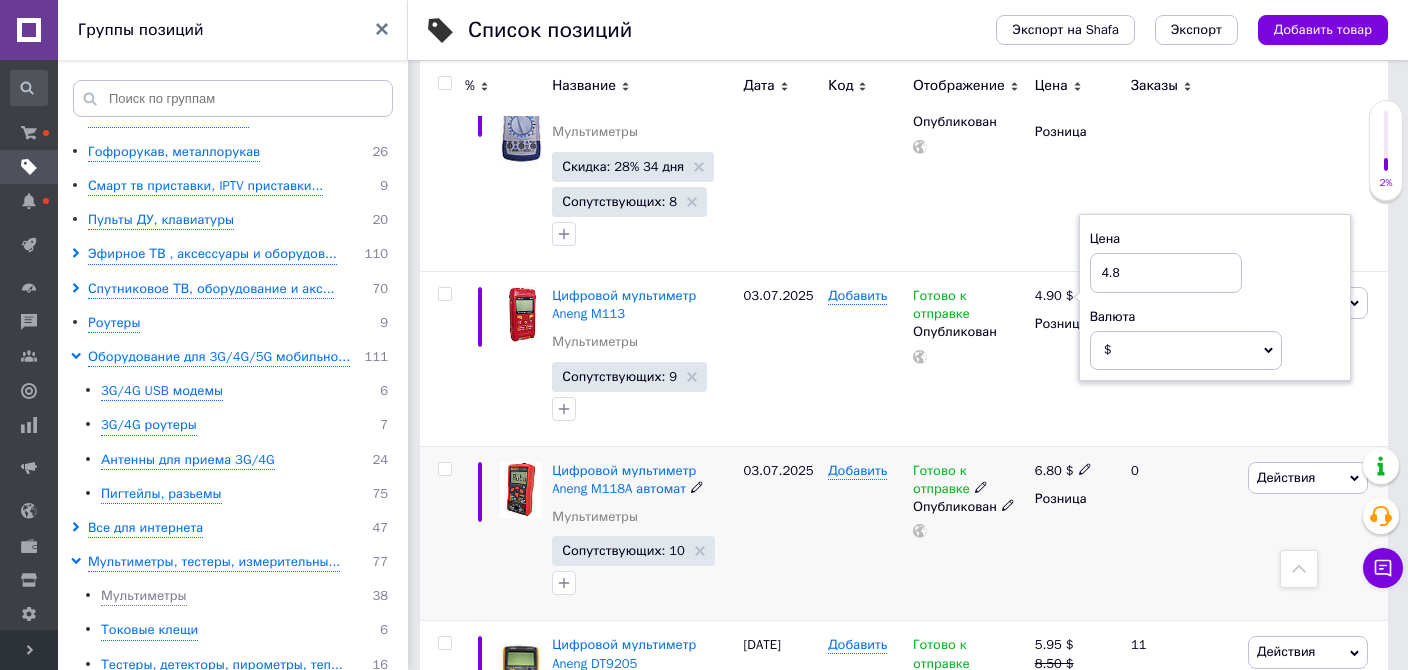 type on "4.8" 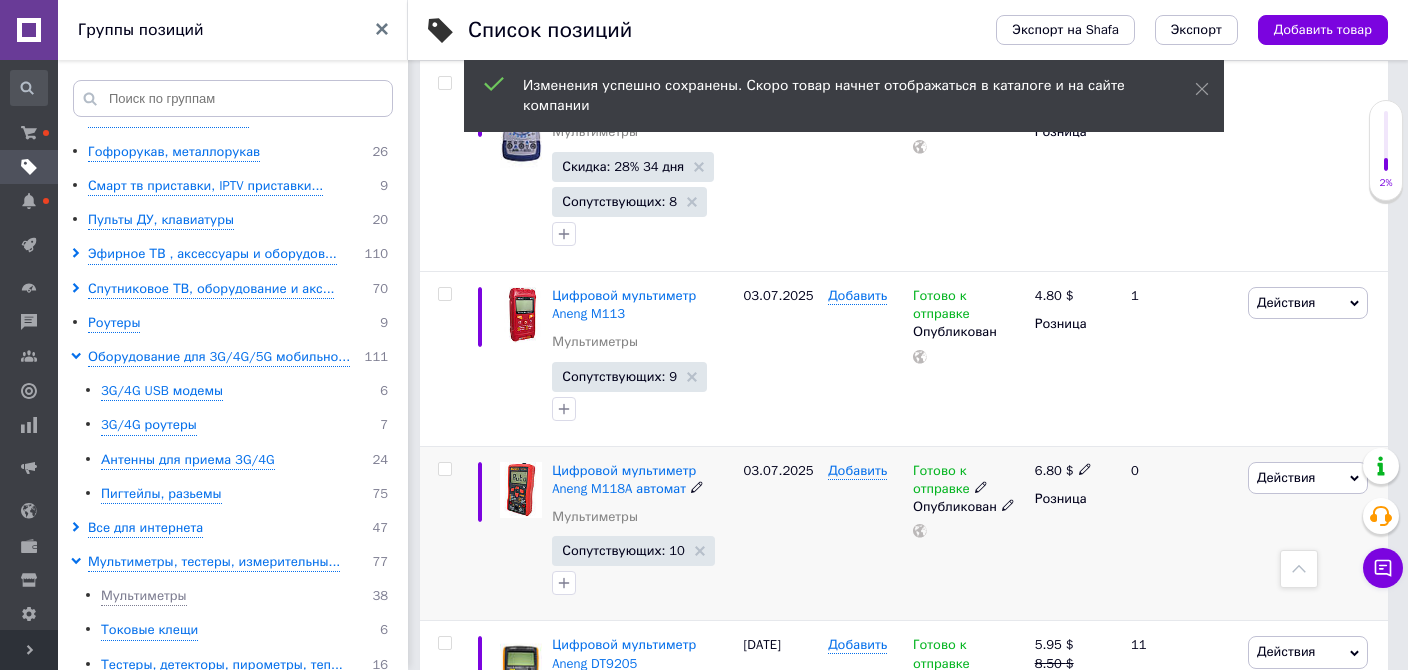 click on "6.80" at bounding box center [1048, 470] 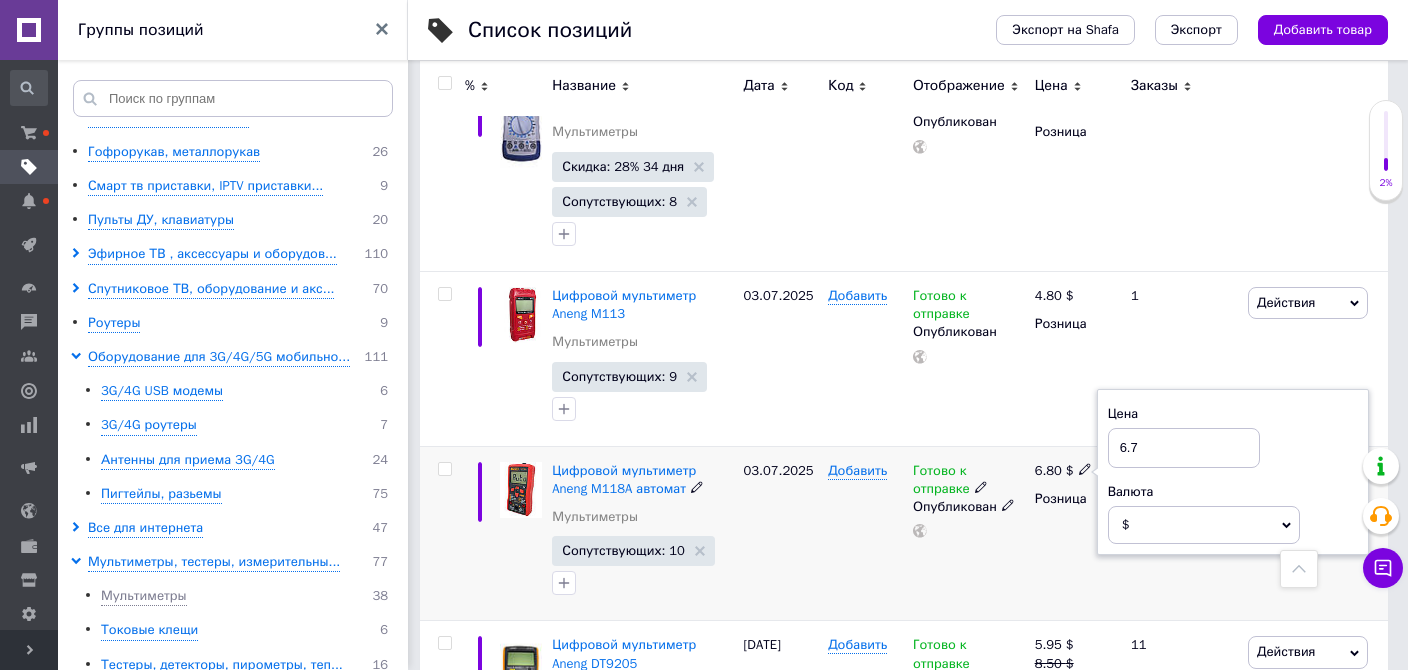 type on "6.7" 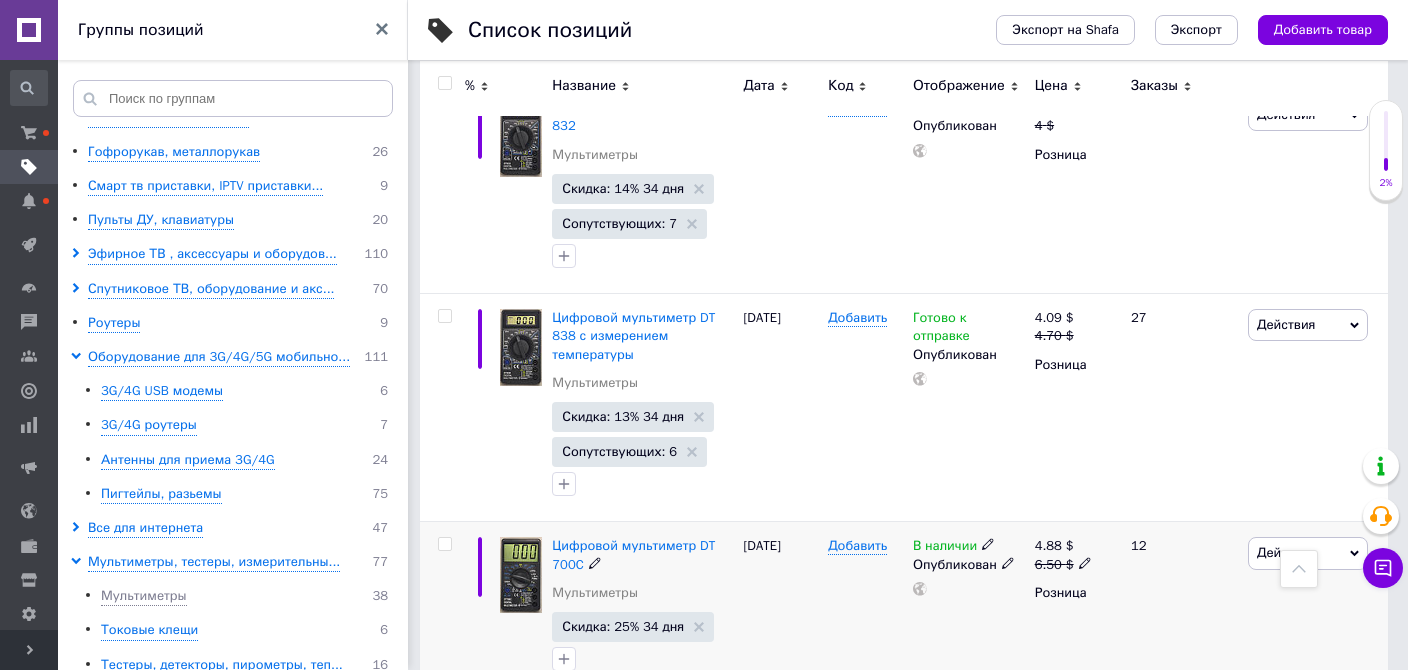 scroll, scrollTop: 37, scrollLeft: 0, axis: vertical 